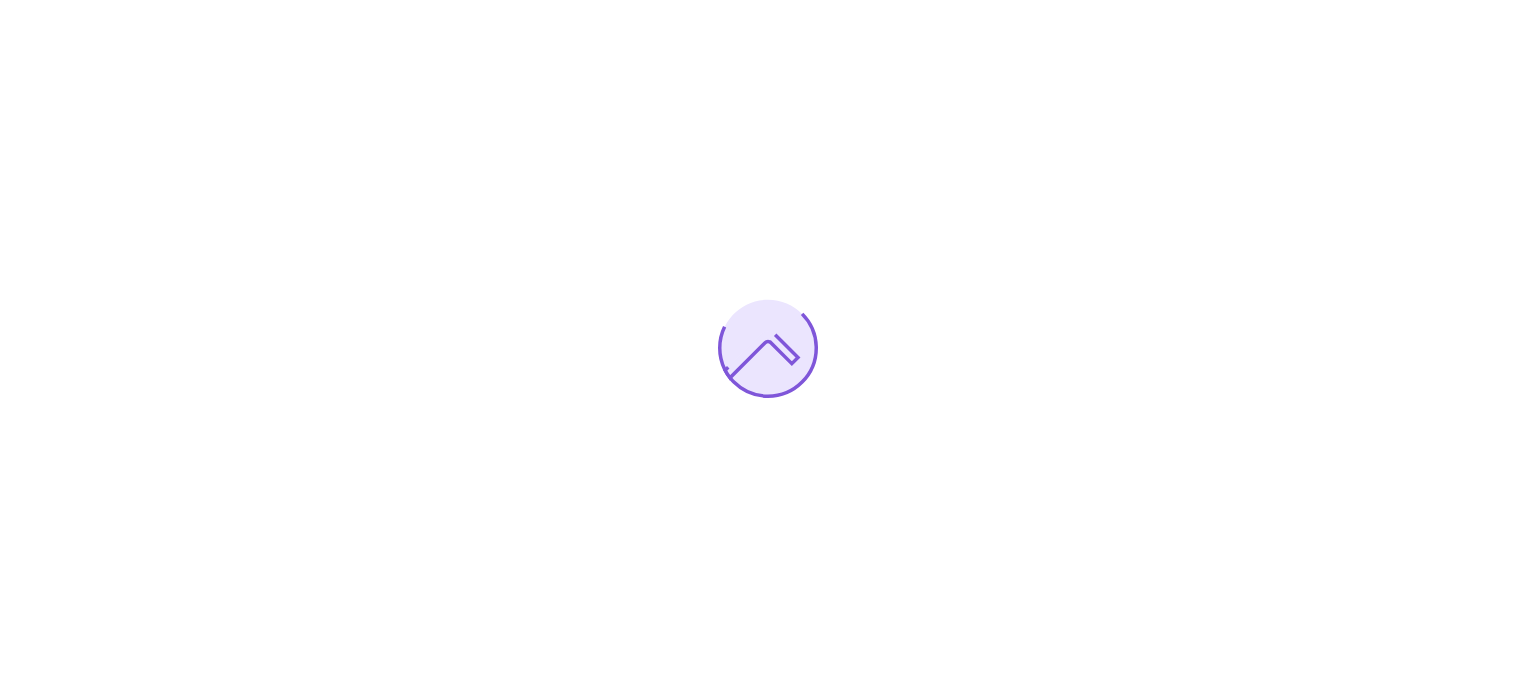 scroll, scrollTop: 0, scrollLeft: 0, axis: both 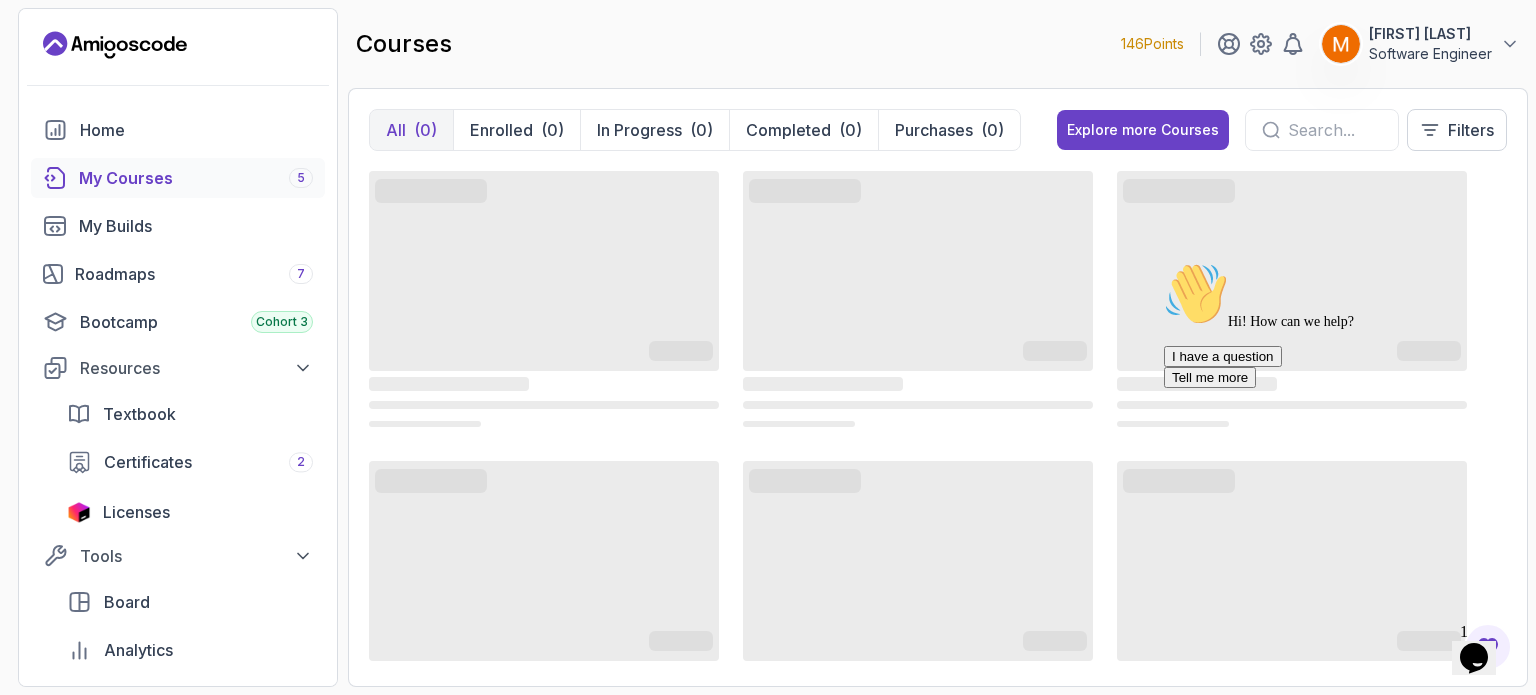 click on "Opens Chat This icon Opens the chat window." at bounding box center (1474, 658) 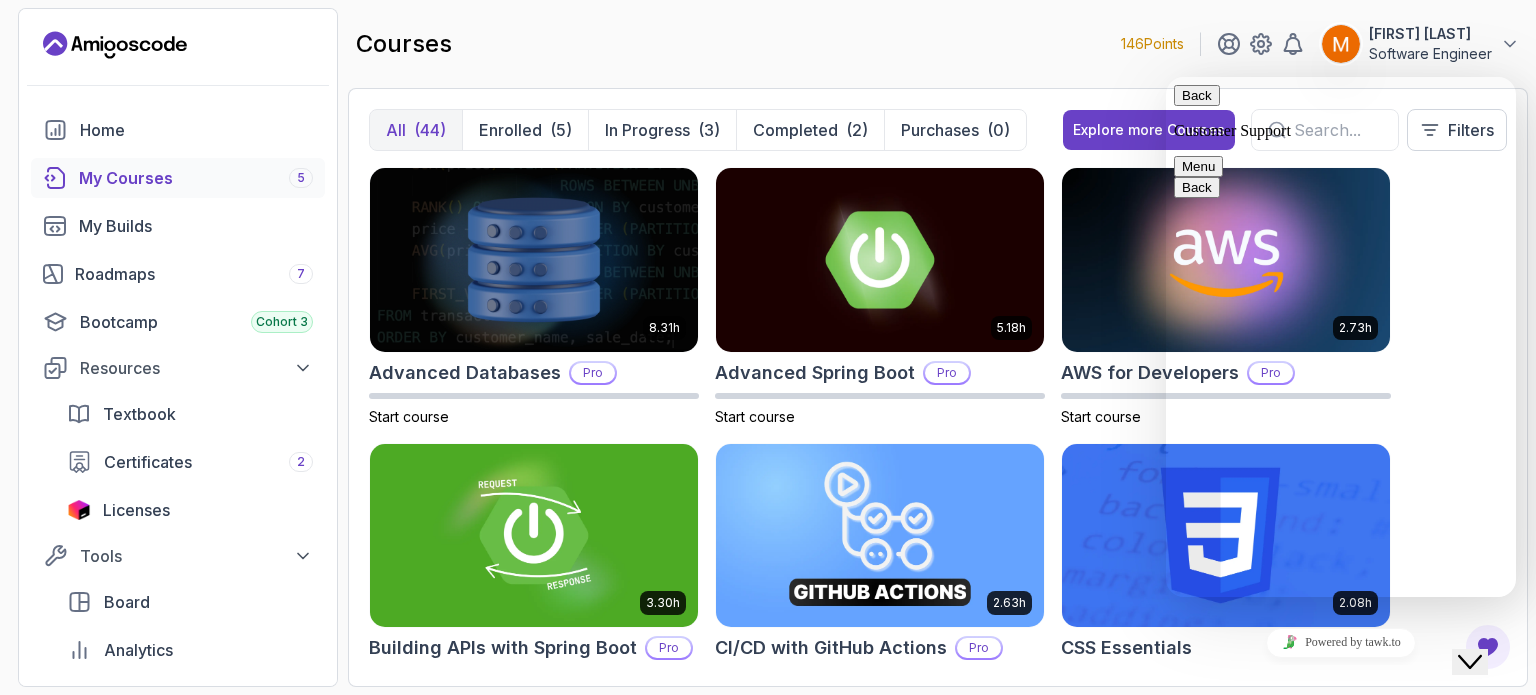click on "courses   146  Points [FIRST] [LAST] Software Engineer" at bounding box center [938, 44] 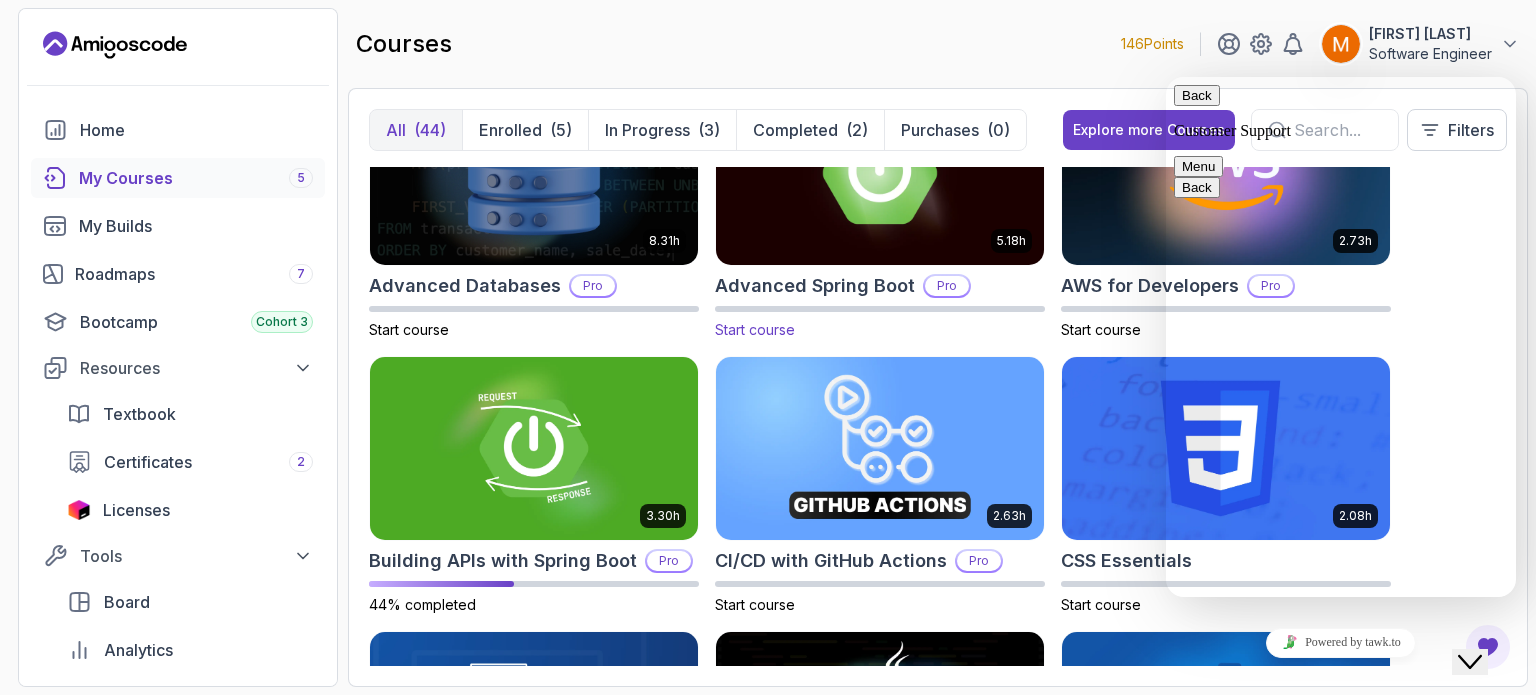 scroll, scrollTop: 0, scrollLeft: 0, axis: both 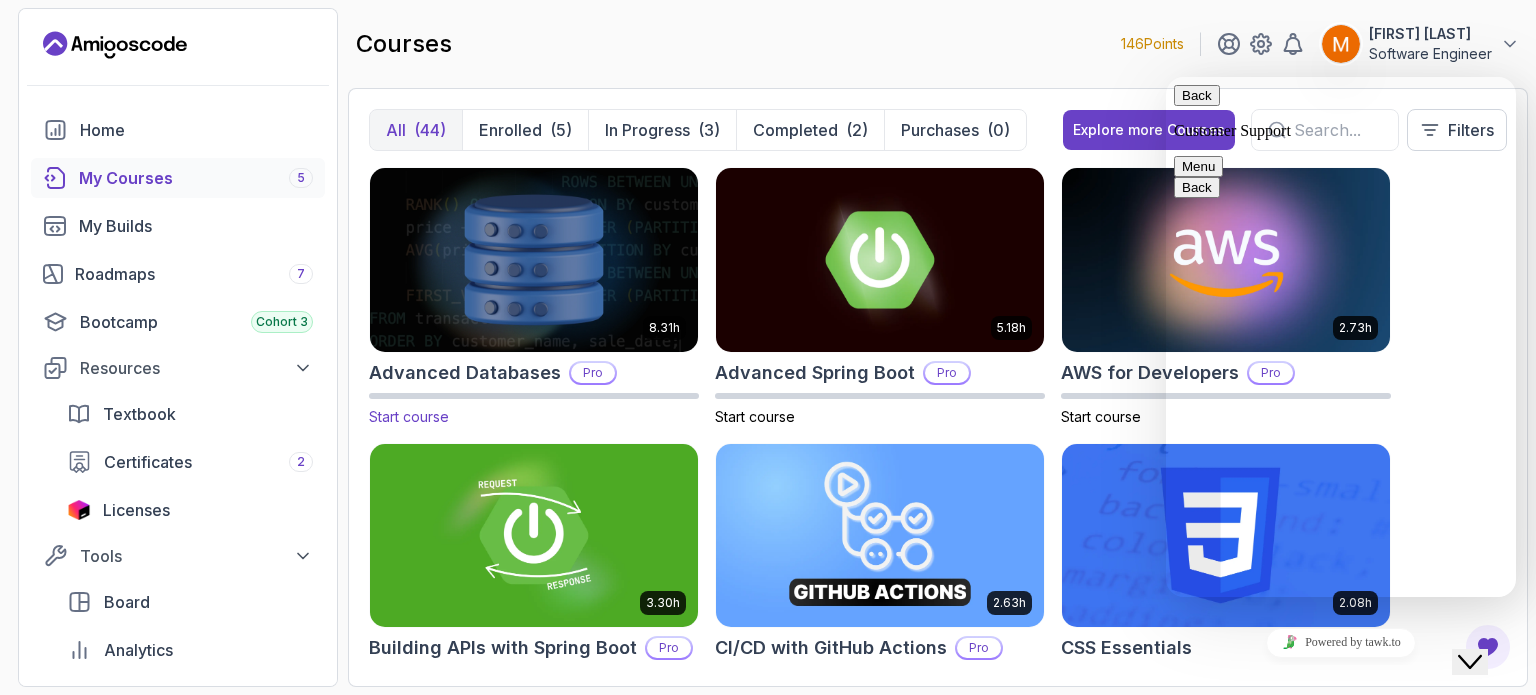 click on "8.31h Advanced Databases Pro Start course" at bounding box center [534, 297] 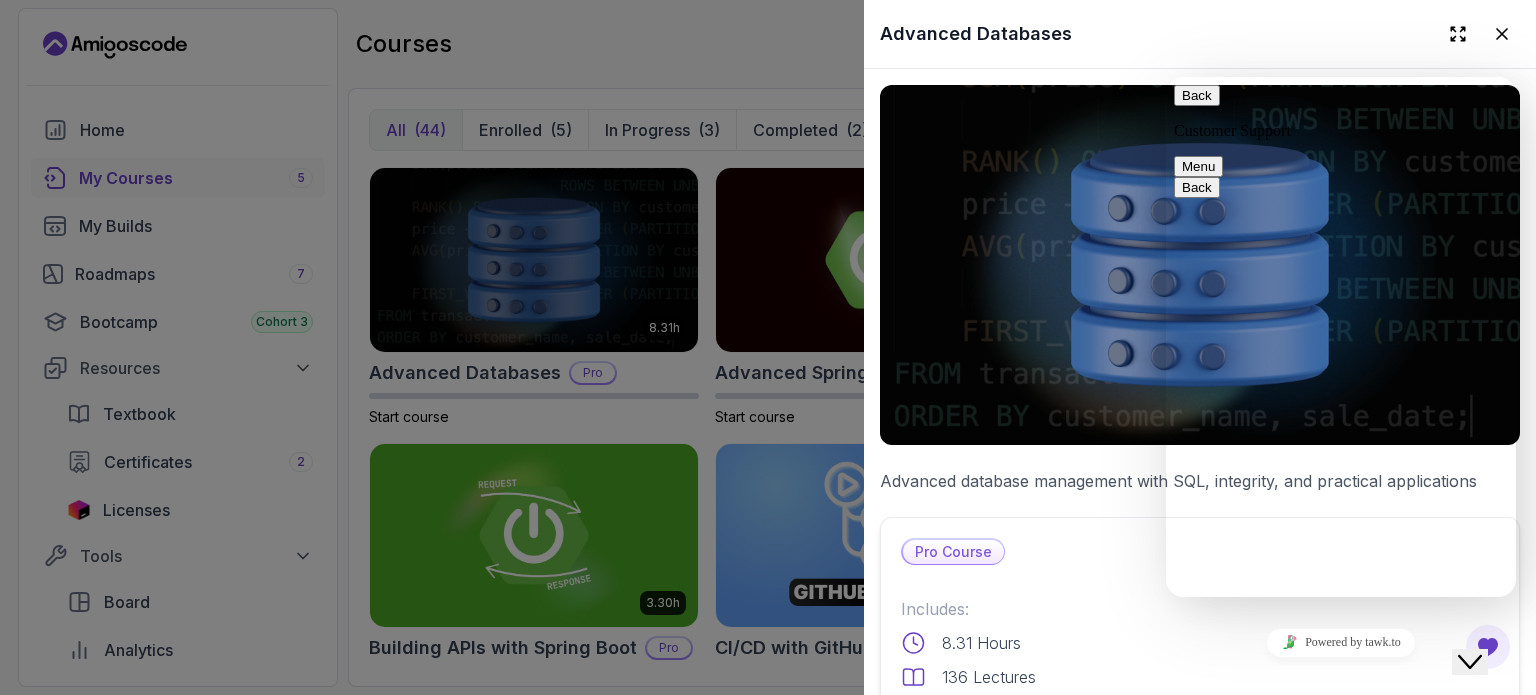 click on "Back" at bounding box center [1197, 95] 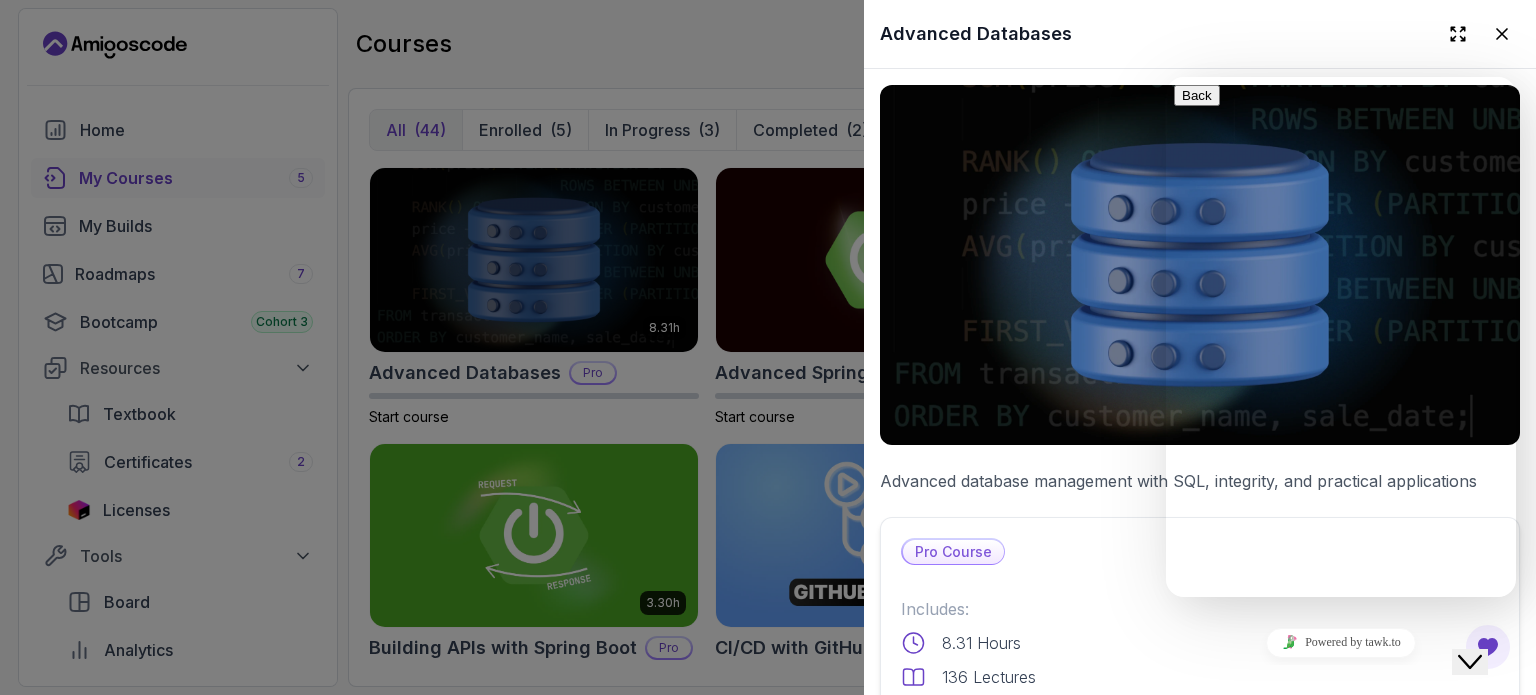 click at bounding box center [1182, 926] 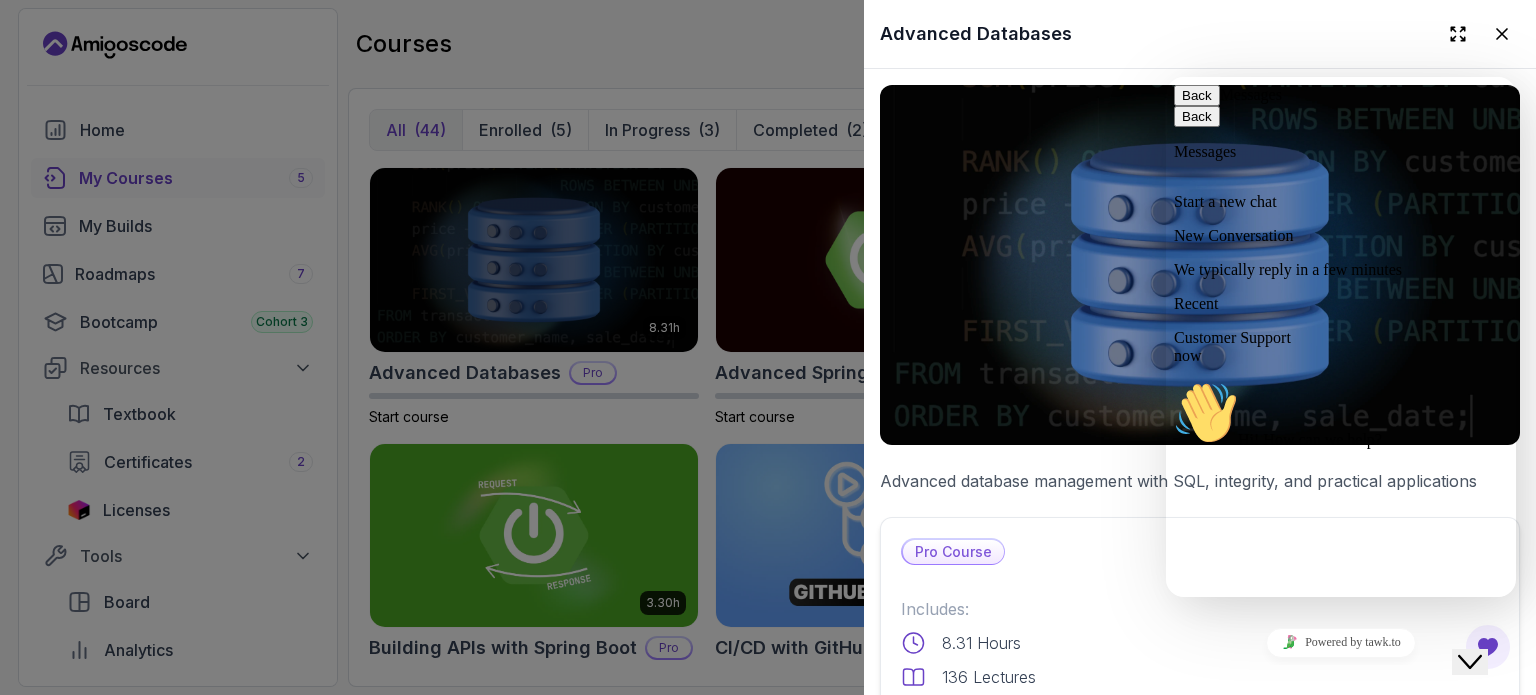 click on "Close Chat This icon closes the chat window." at bounding box center (1470, 662) 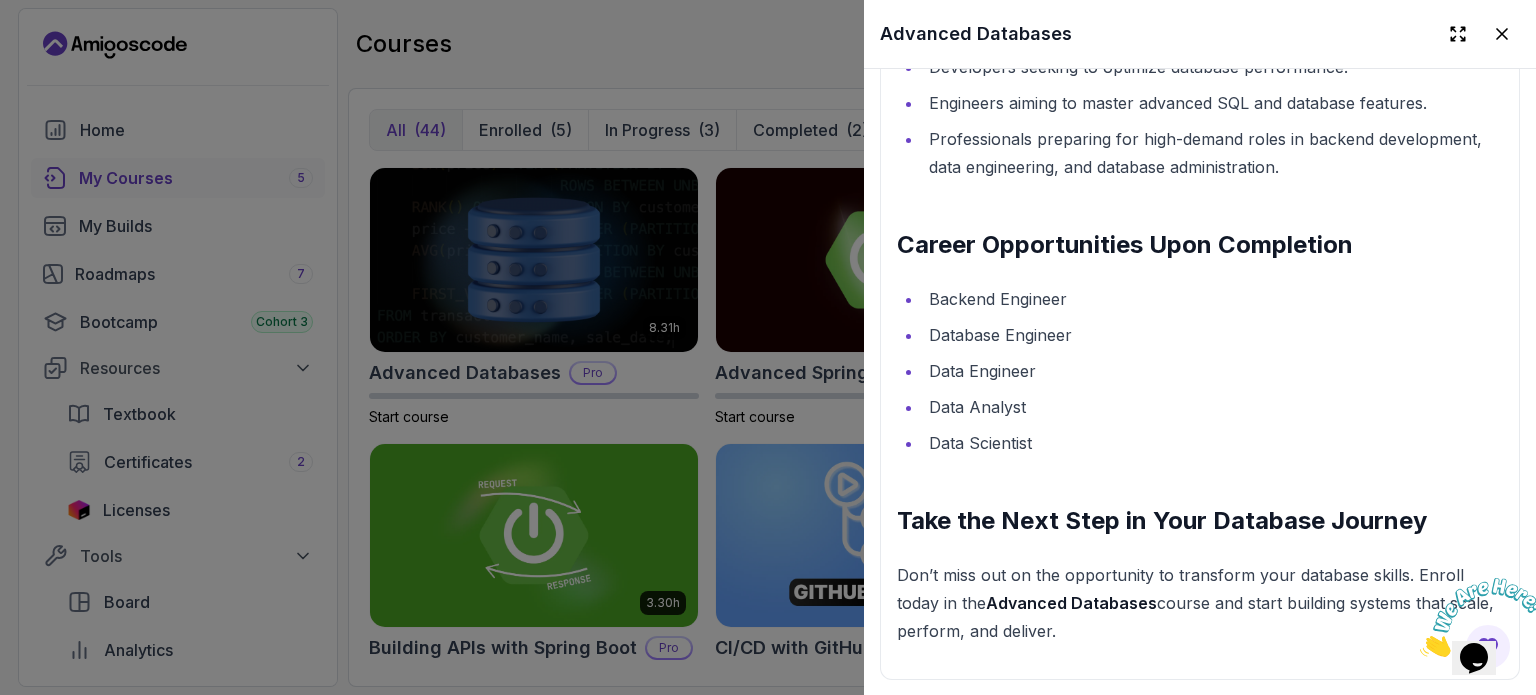 scroll, scrollTop: 2807, scrollLeft: 0, axis: vertical 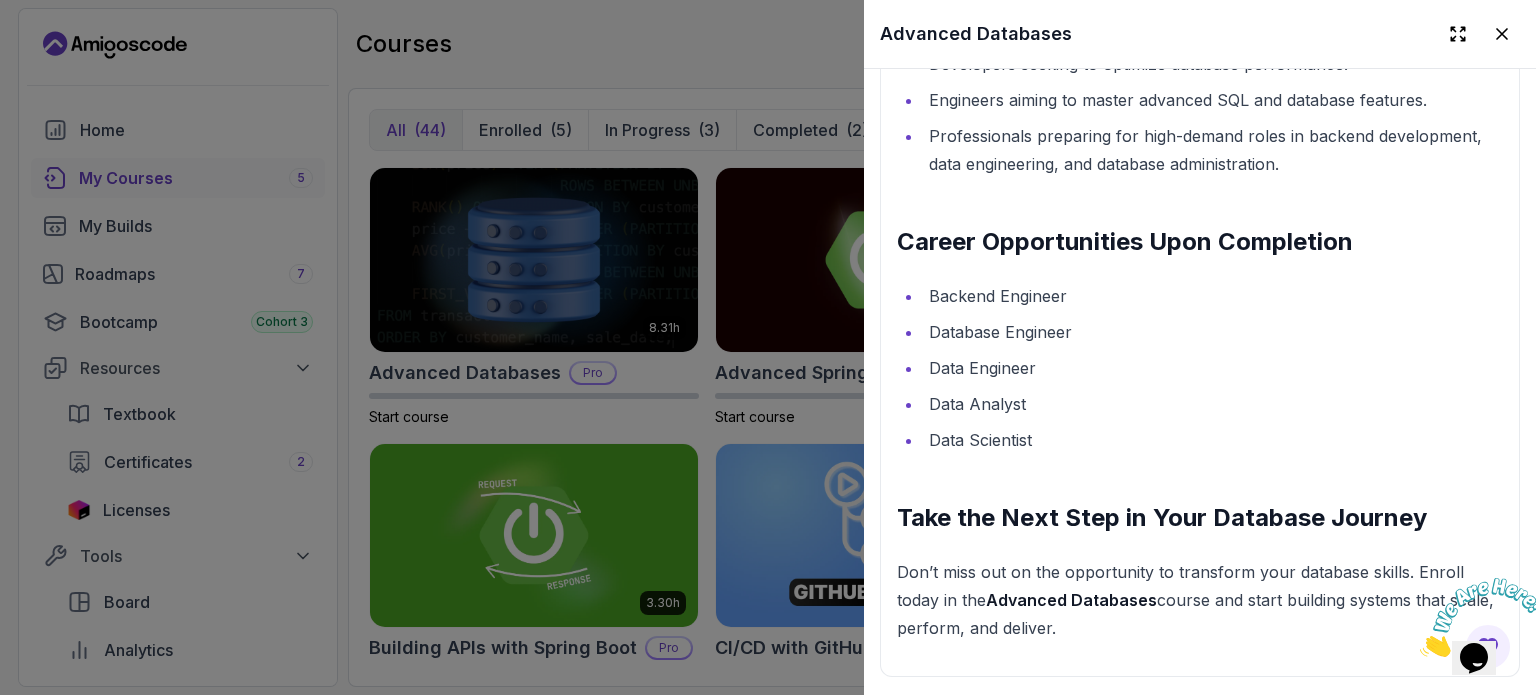click on "Backend Engineer
Database Engineer
Data Engineer
Data Analyst
Data Scientist" at bounding box center (1200, 368) 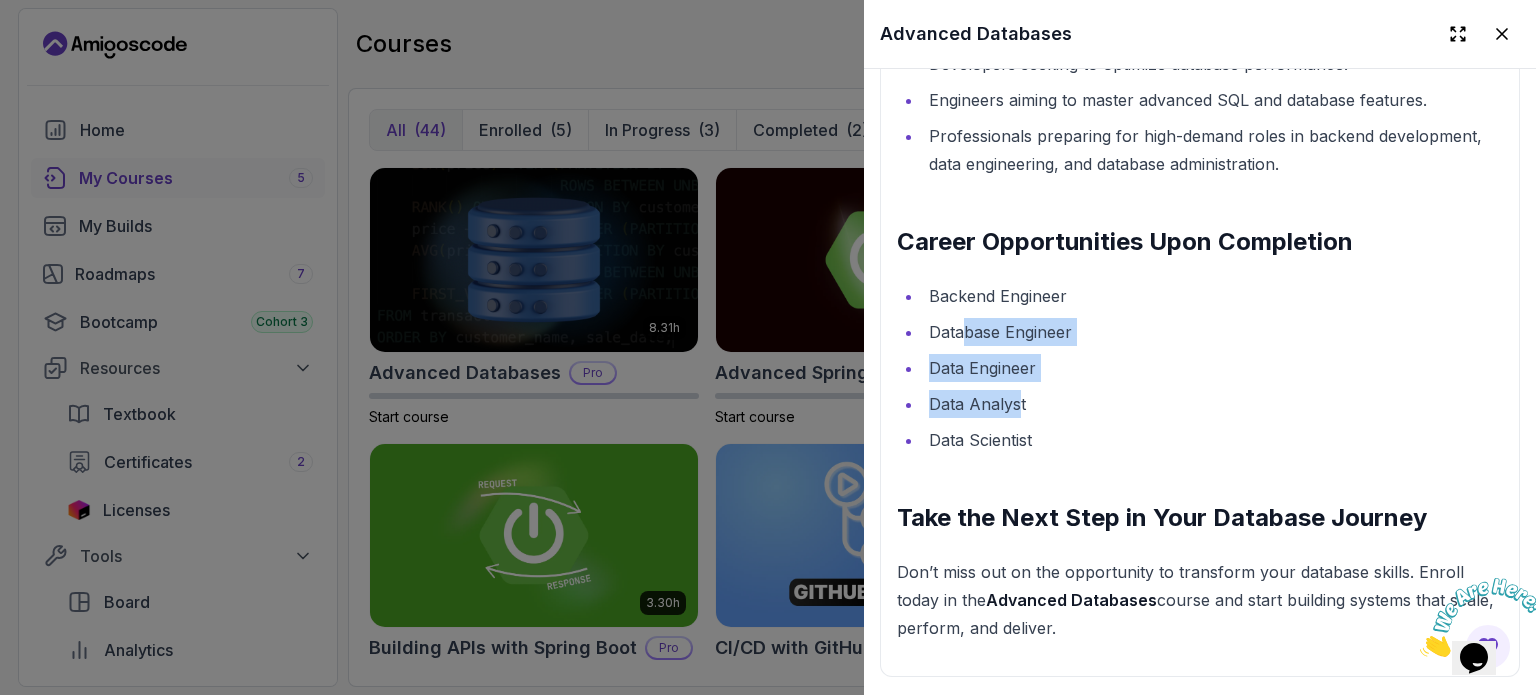drag, startPoint x: 1021, startPoint y: 405, endPoint x: 959, endPoint y: 359, distance: 77.201035 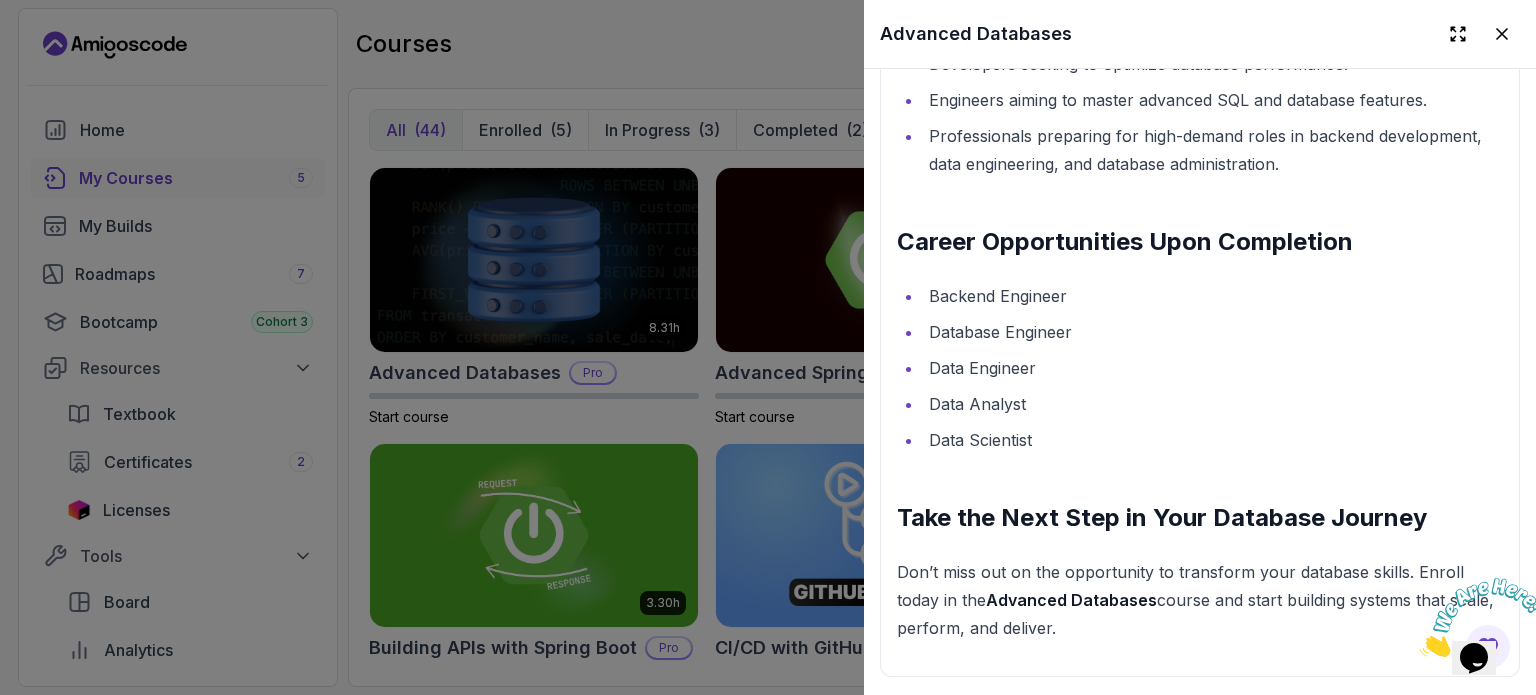 click at bounding box center (768, 347) 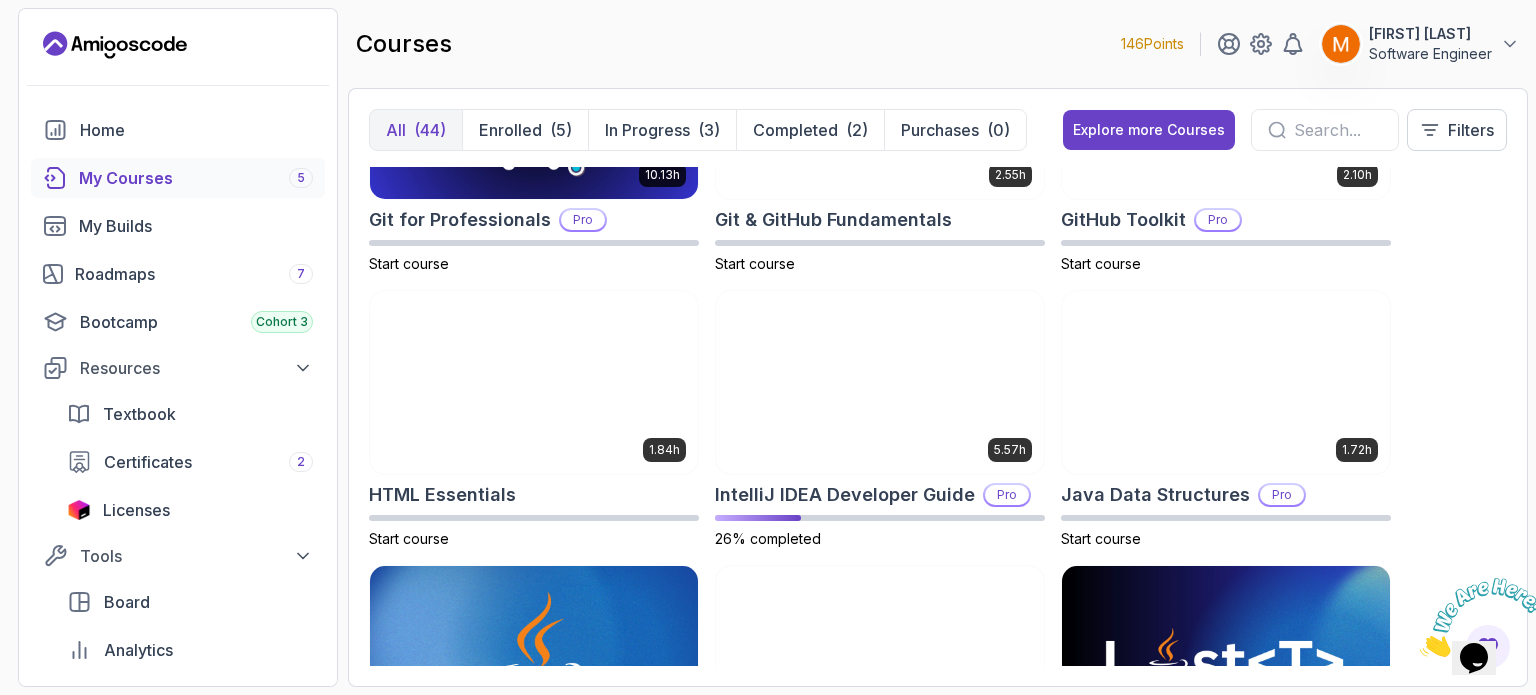 scroll, scrollTop: 1590, scrollLeft: 0, axis: vertical 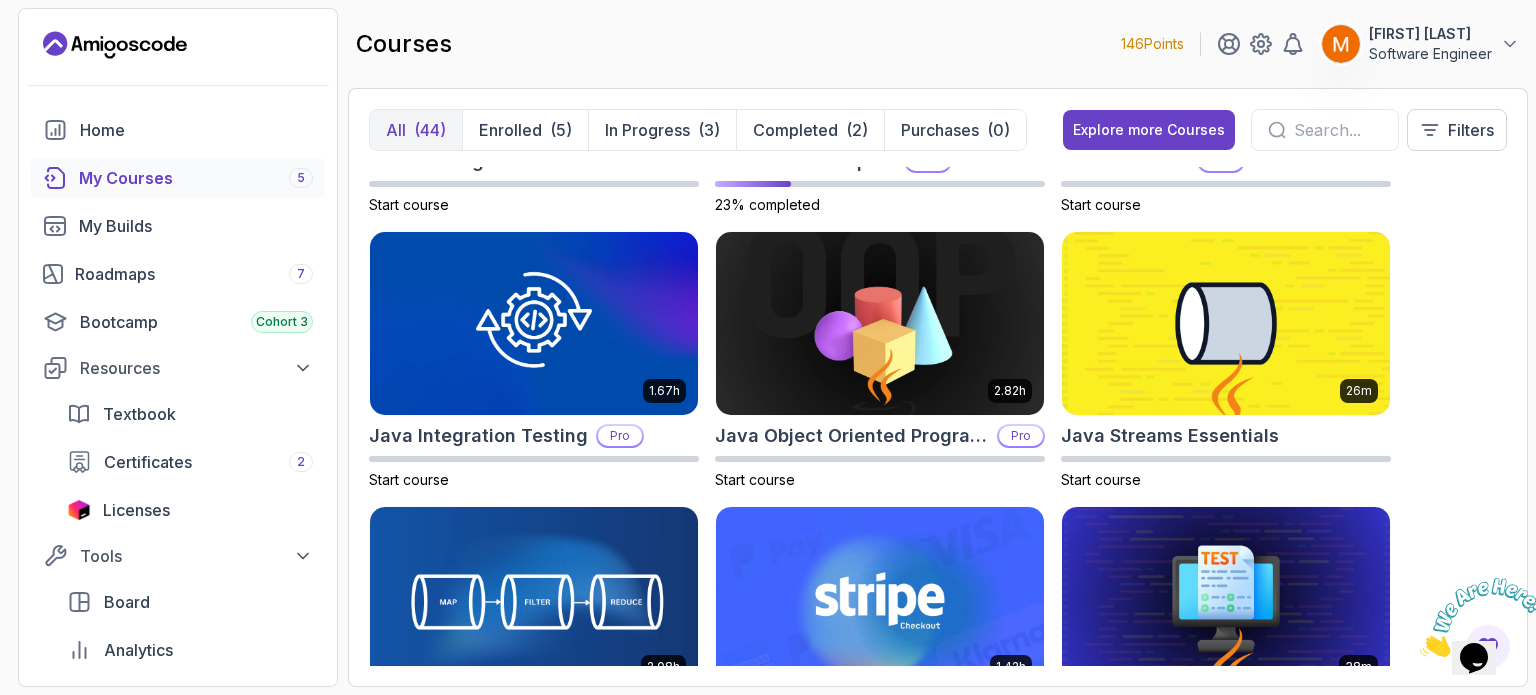 click on "courses   146  Points [FIRST] [LAST] Software Engineer" at bounding box center [938, 44] 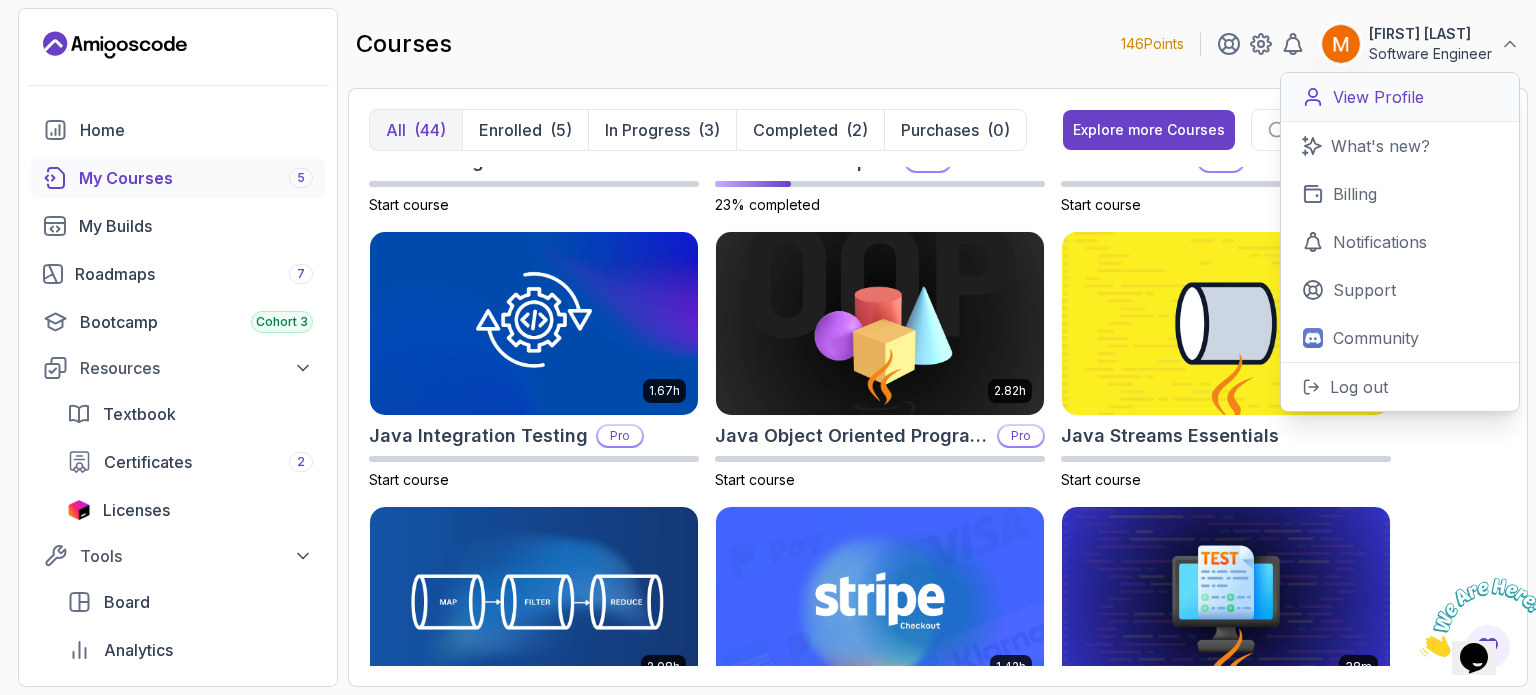 click on "View Profile" at bounding box center [1378, 97] 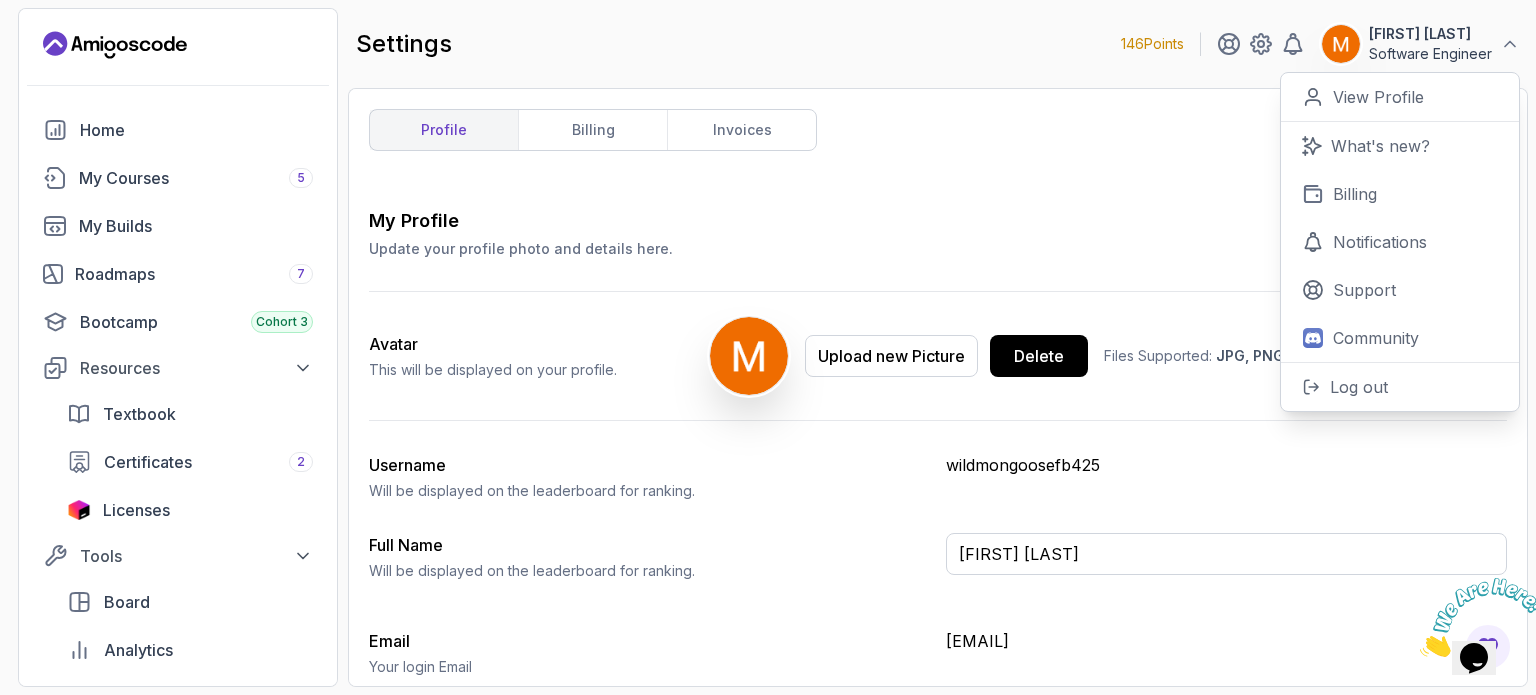 scroll, scrollTop: 84, scrollLeft: 0, axis: vertical 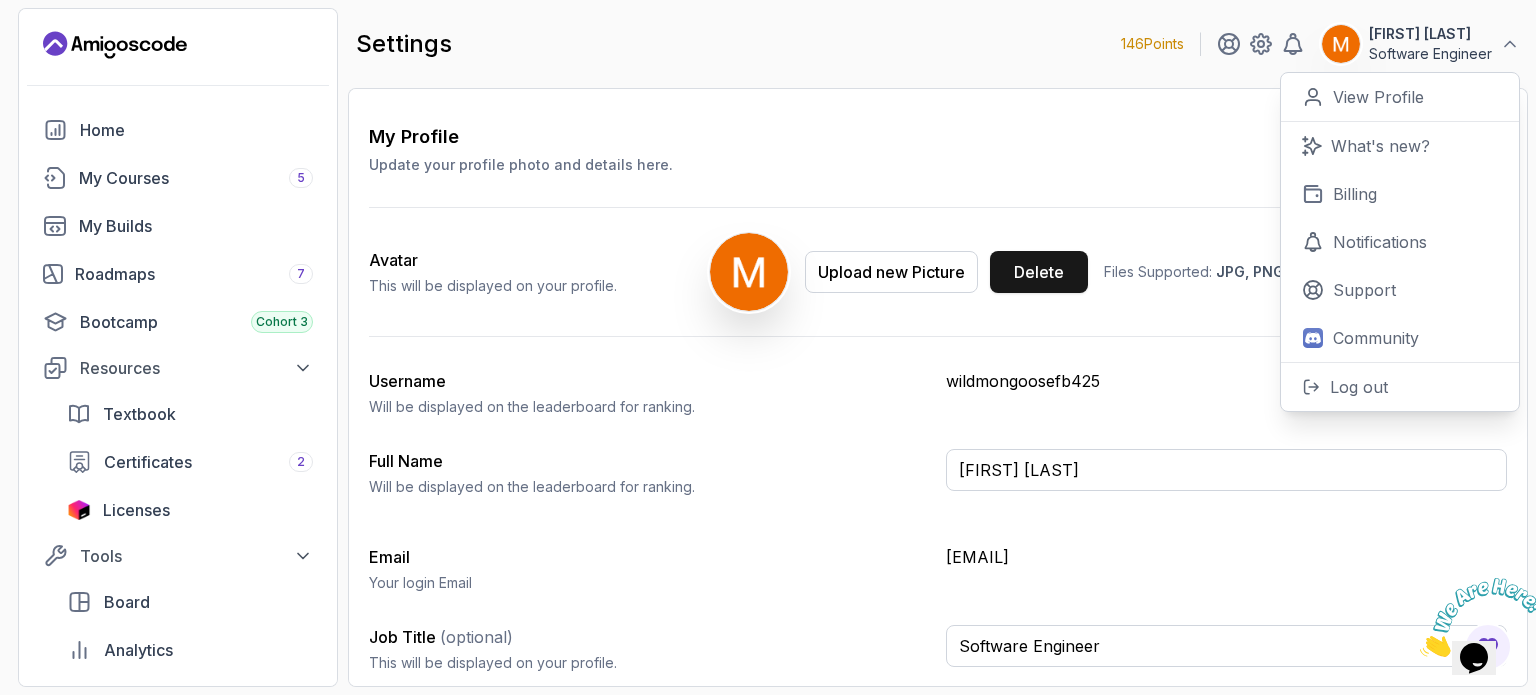 click on "Delete" at bounding box center [1039, 272] 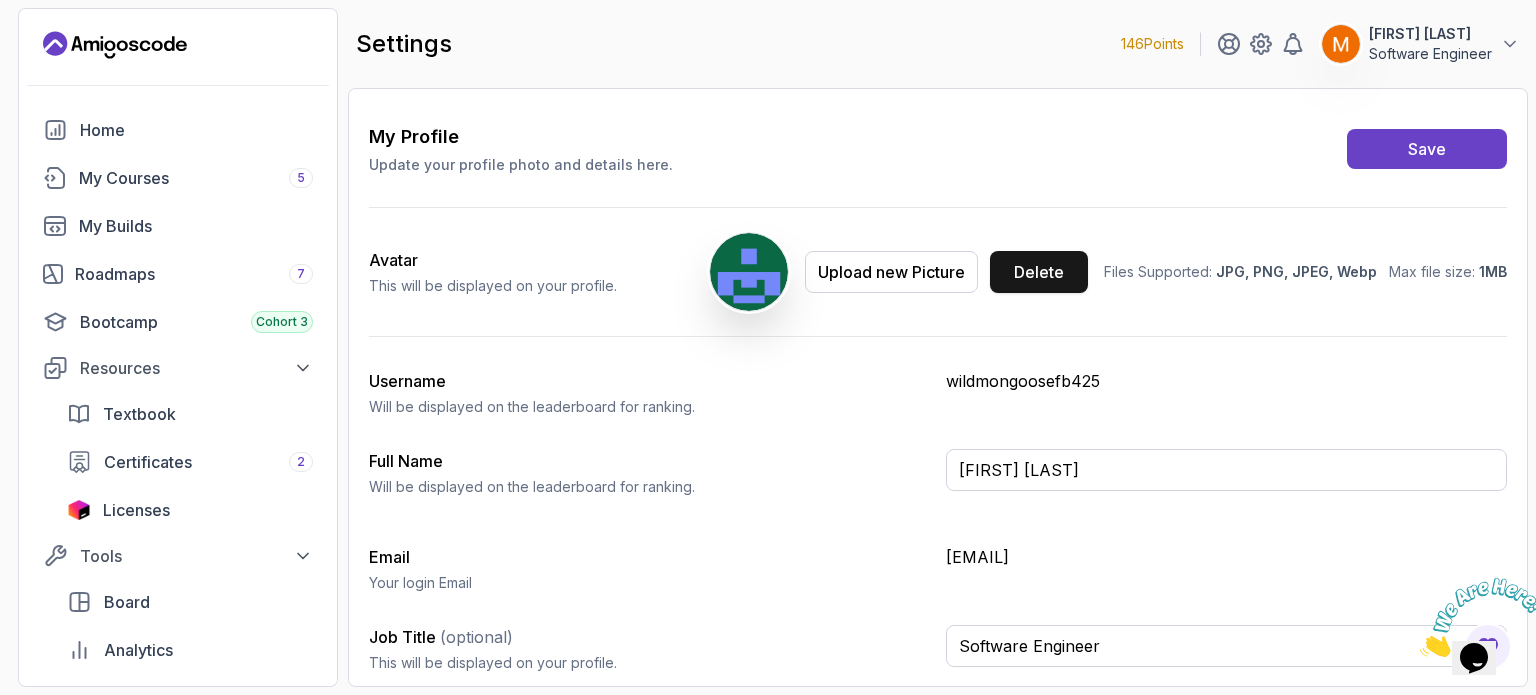 click on "Delete" at bounding box center [1039, 272] 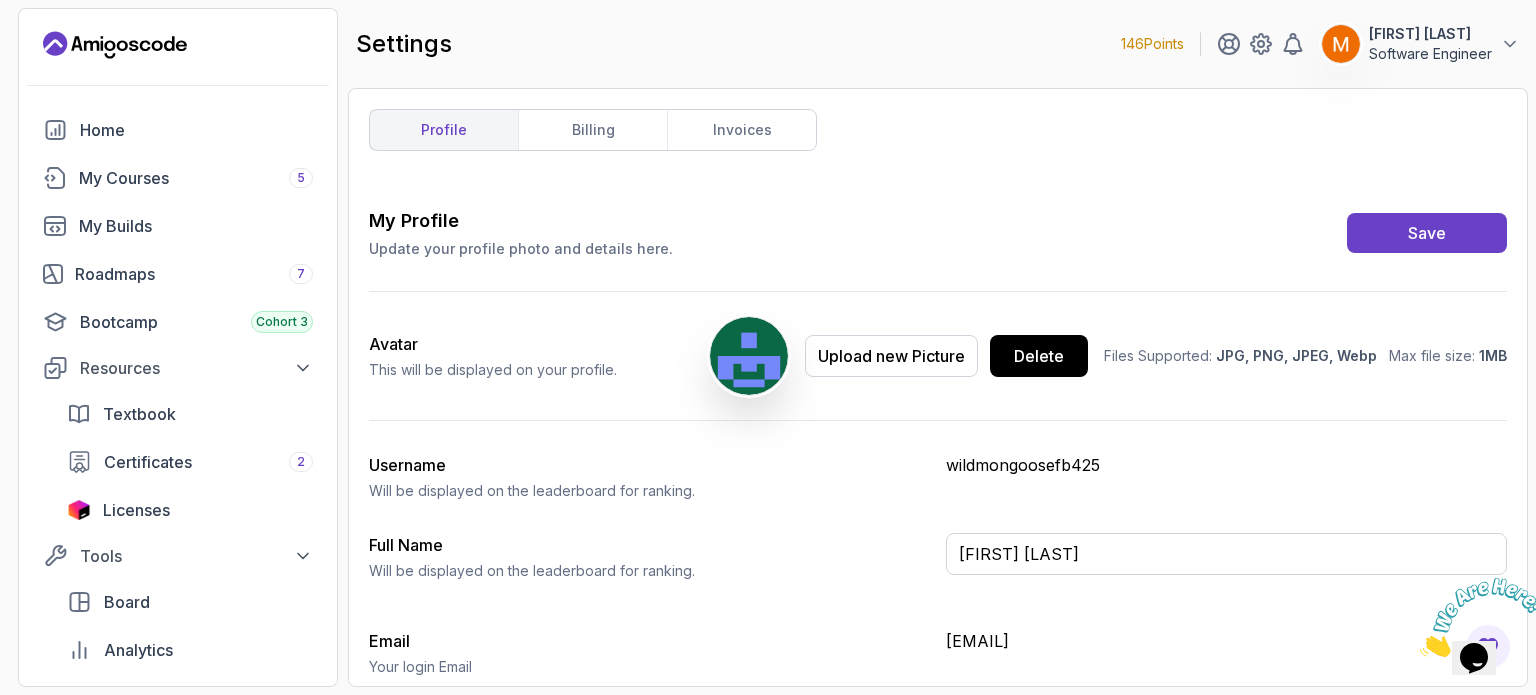scroll, scrollTop: 84, scrollLeft: 0, axis: vertical 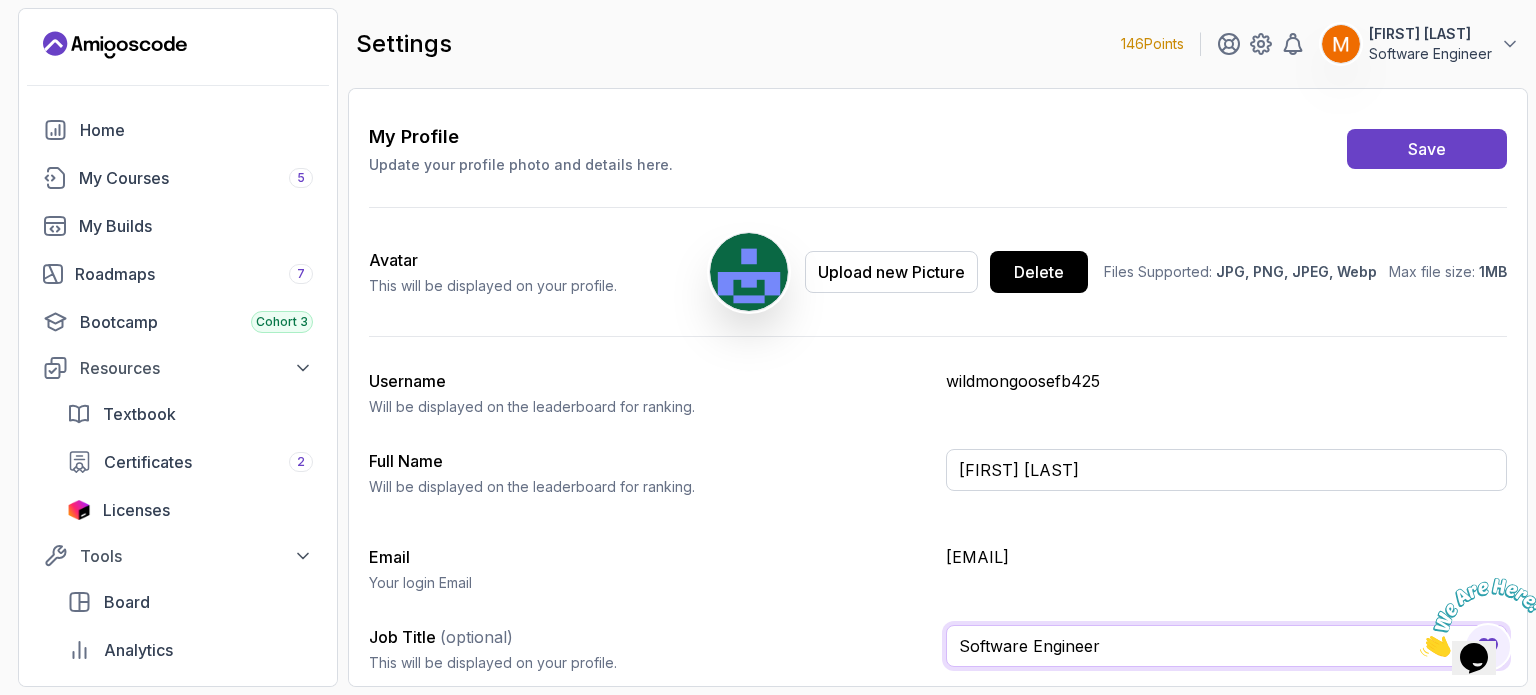 click on "Software Engineer" at bounding box center (1226, 646) 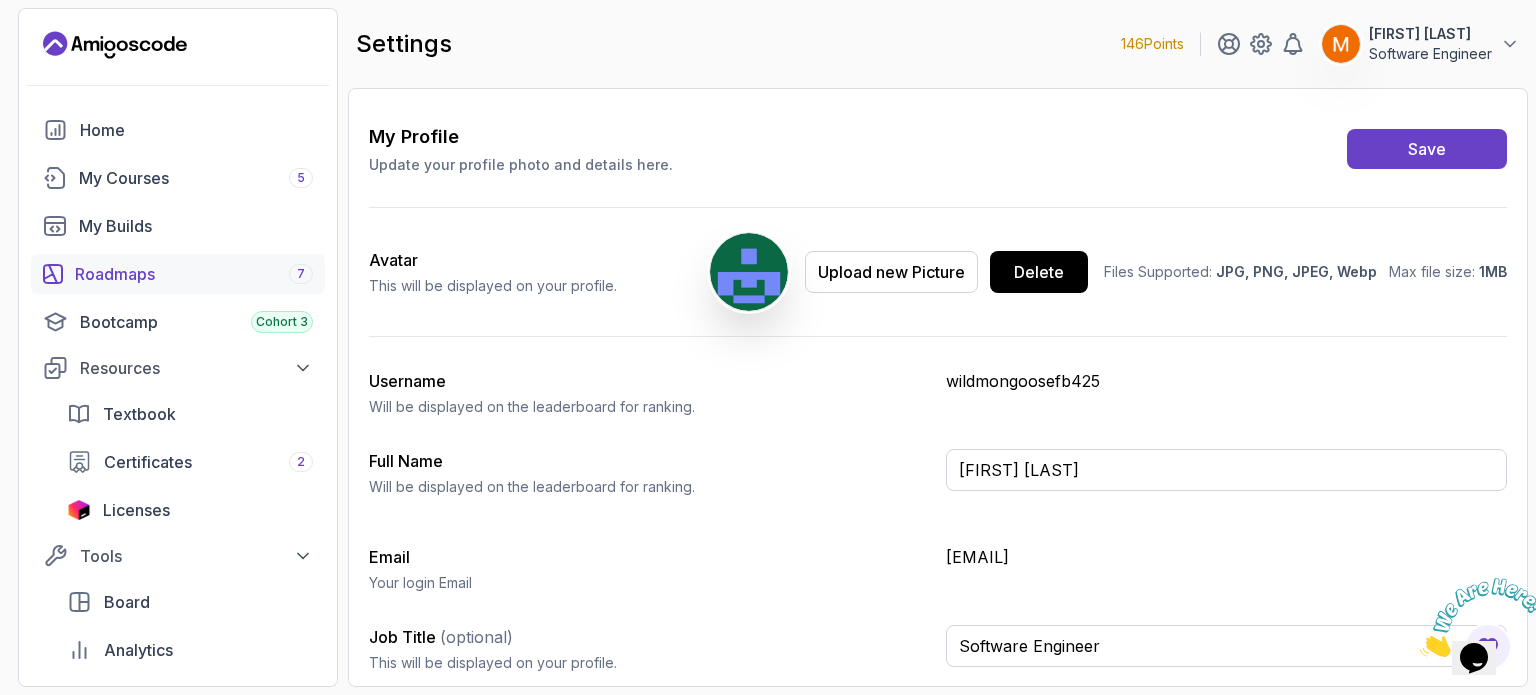 click on "Roadmaps 7" at bounding box center (194, 274) 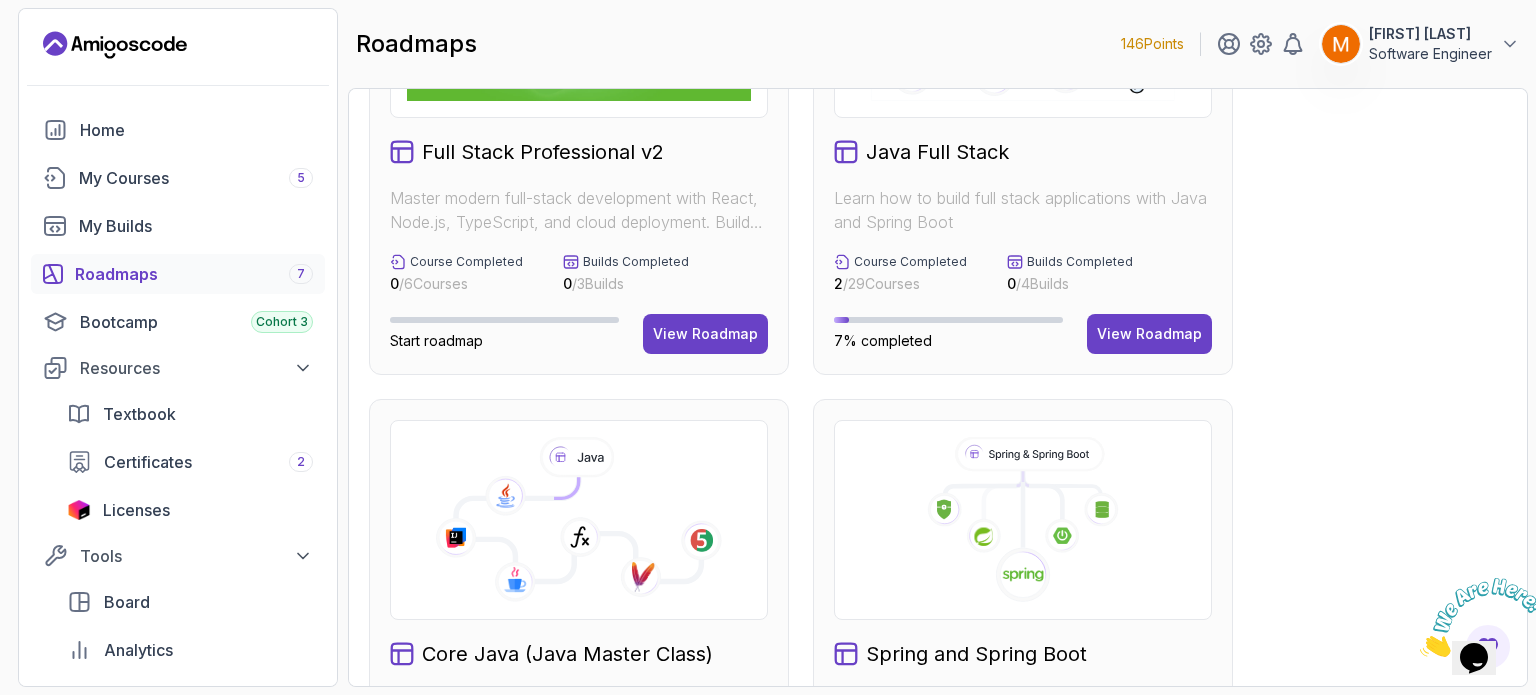 scroll, scrollTop: 188, scrollLeft: 0, axis: vertical 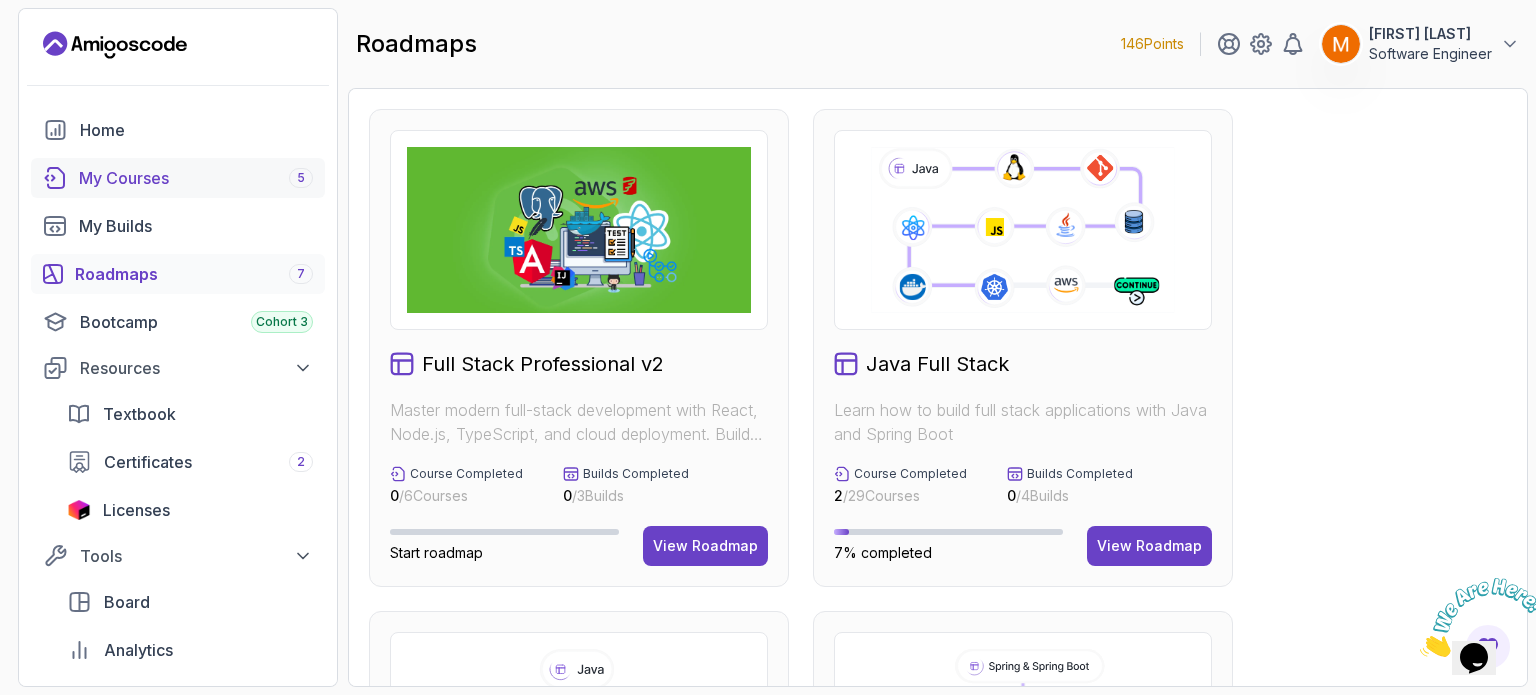 click on "My Courses 5" at bounding box center (196, 178) 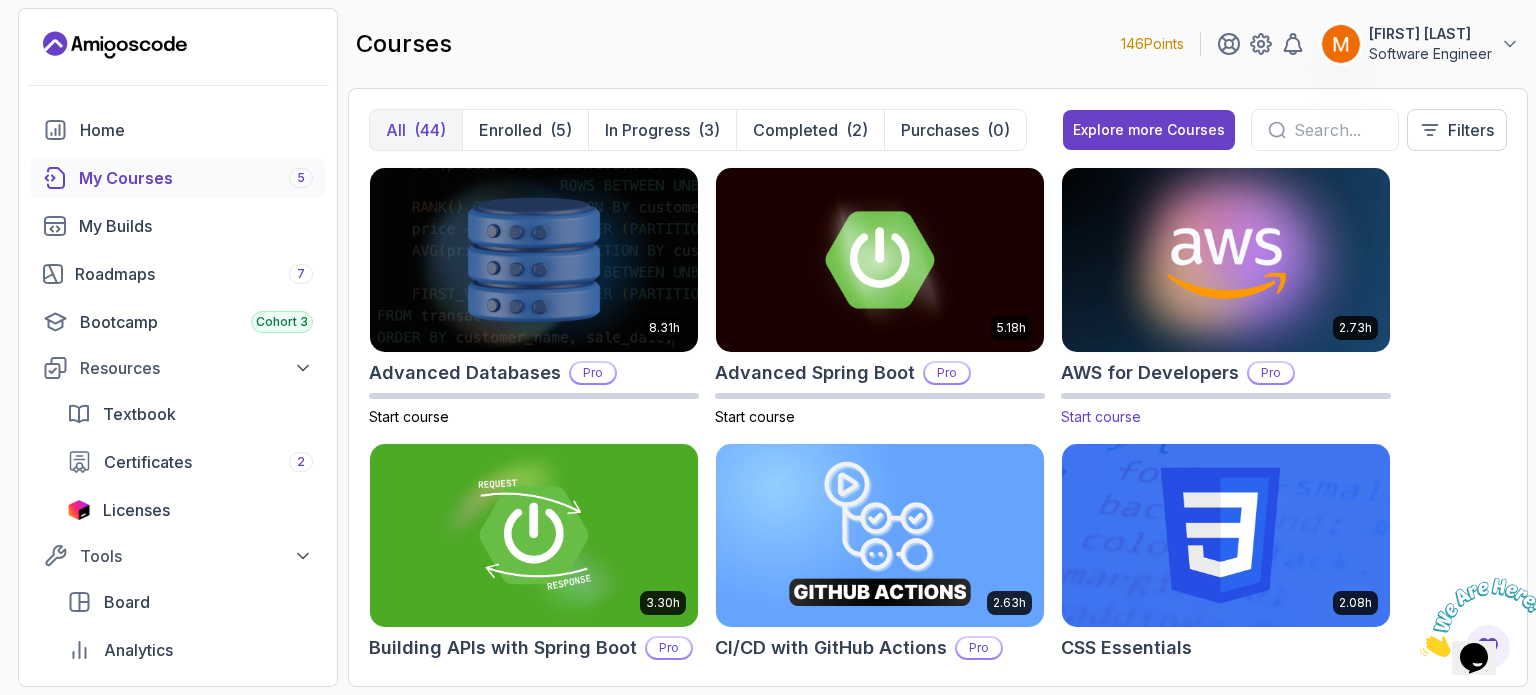 click on "AWS for Developers" at bounding box center [1150, 373] 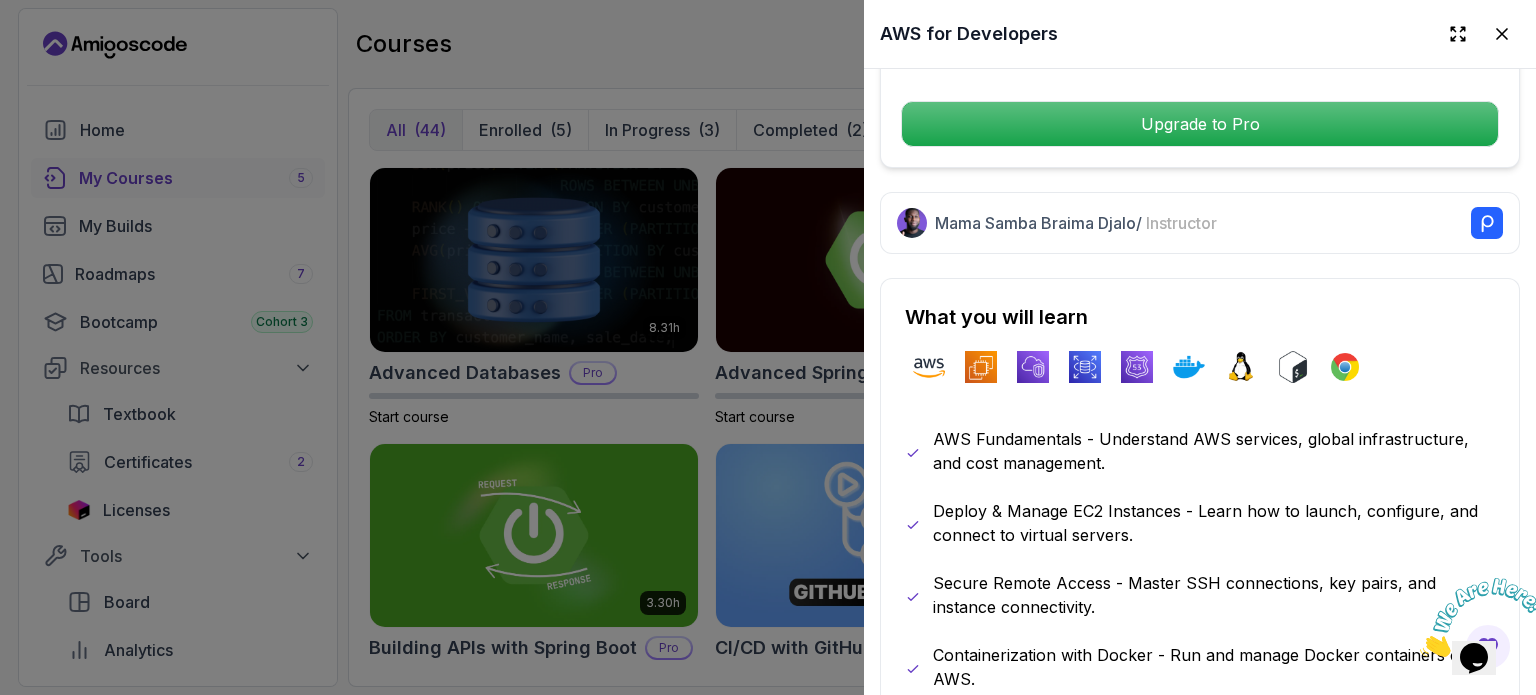scroll, scrollTop: 818, scrollLeft: 0, axis: vertical 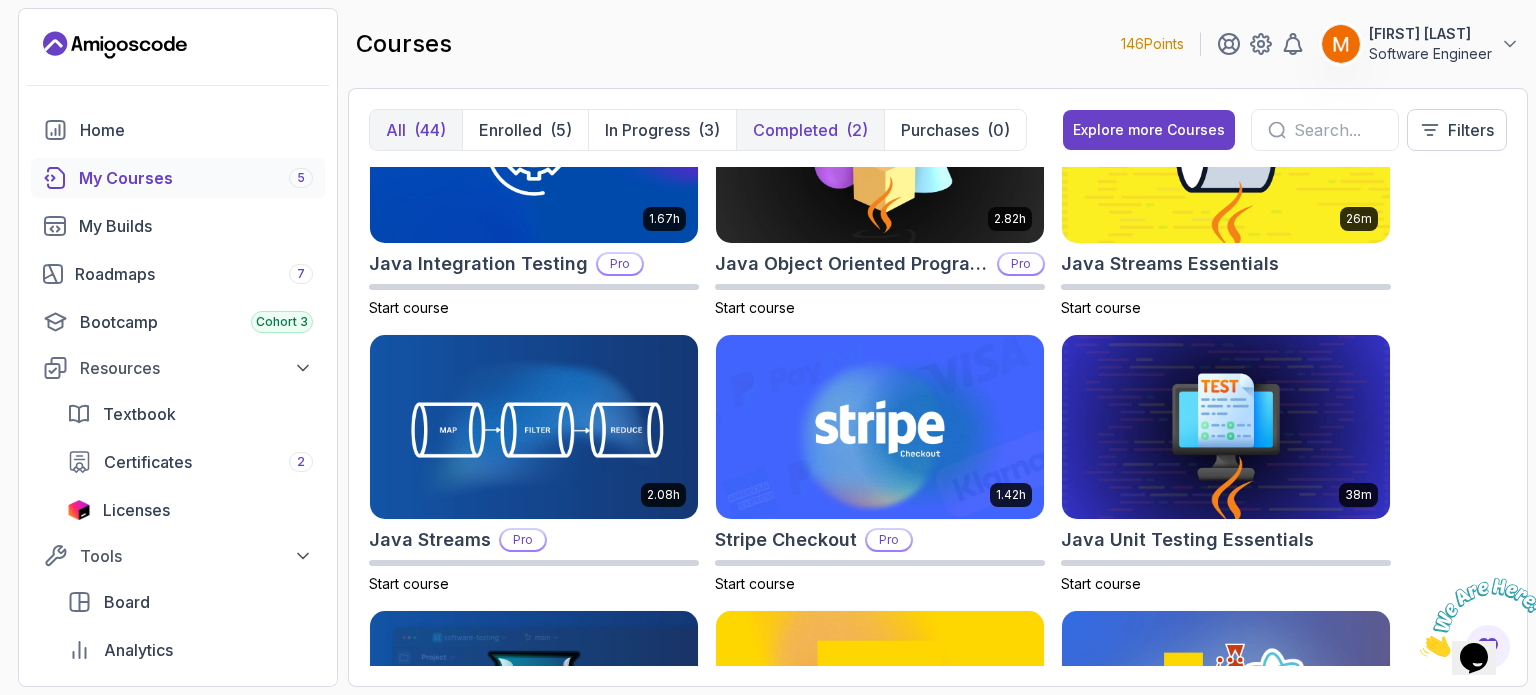 click on "Completed" at bounding box center [795, 130] 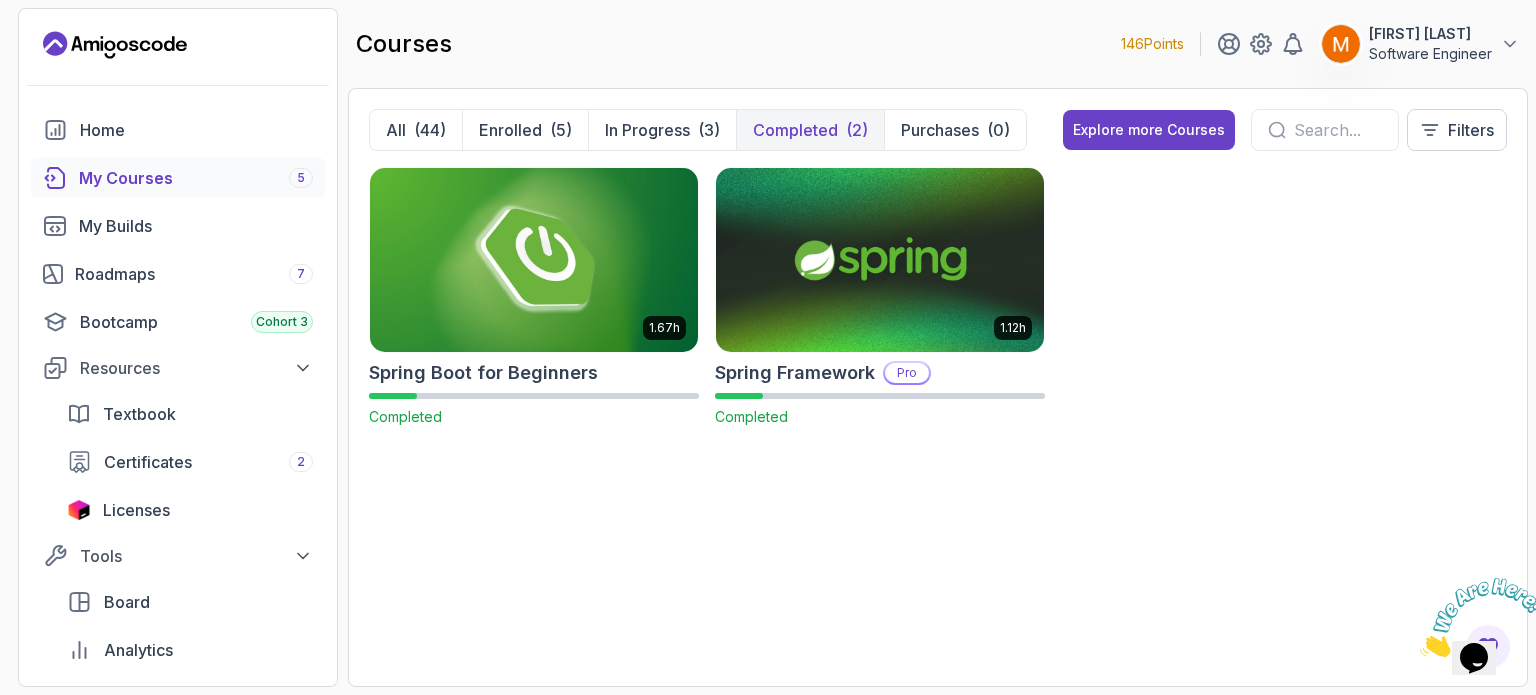 scroll, scrollTop: 0, scrollLeft: 0, axis: both 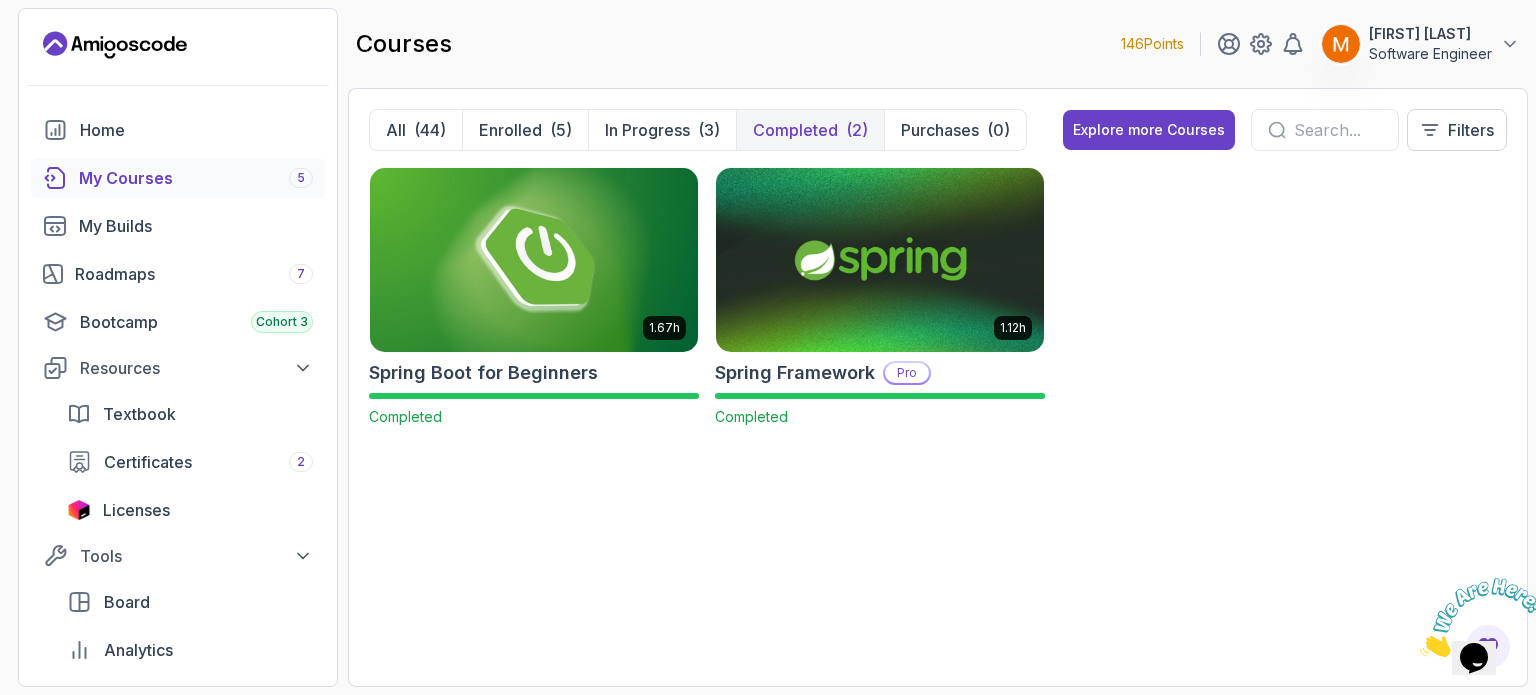 click on "1.67h Spring Boot for Beginners Completed 1.12h Spring Framework Pro Completed" at bounding box center [938, 416] 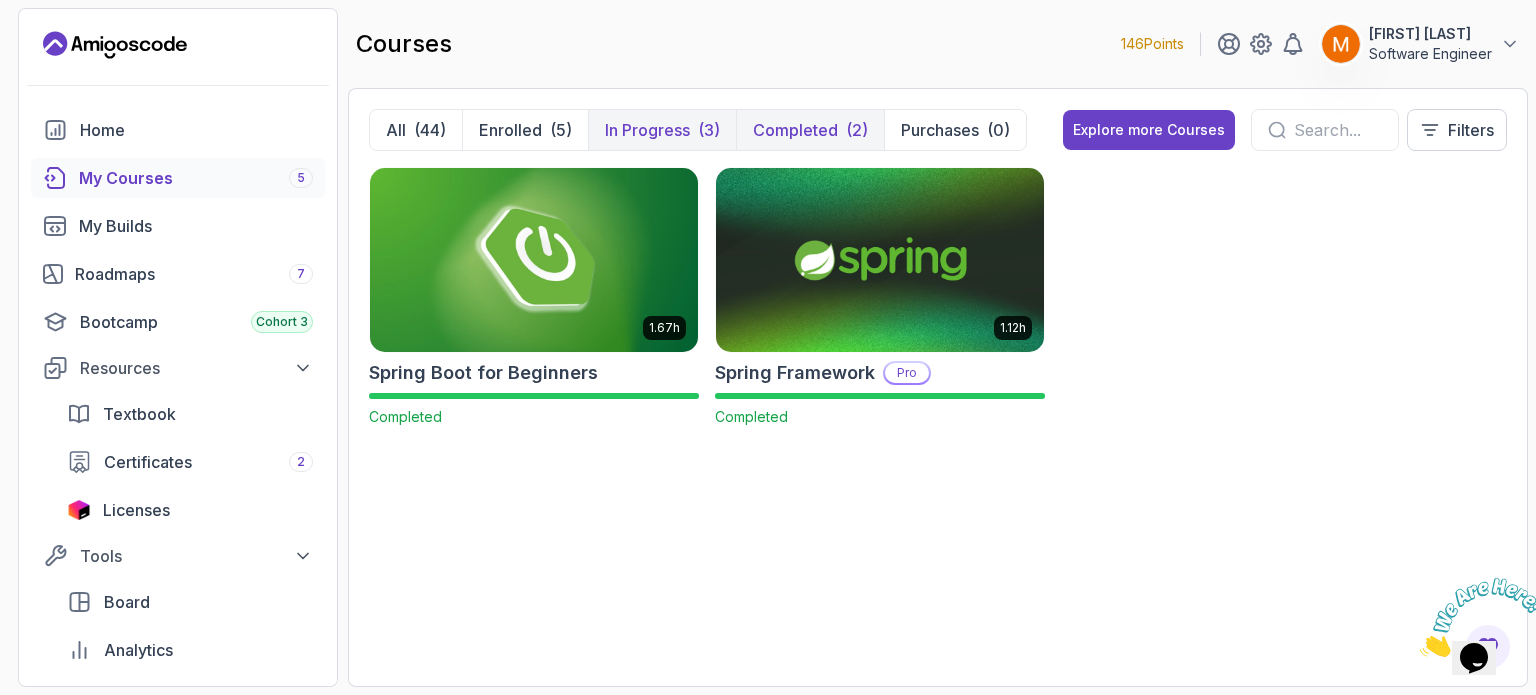 click on "In Progress" at bounding box center [647, 130] 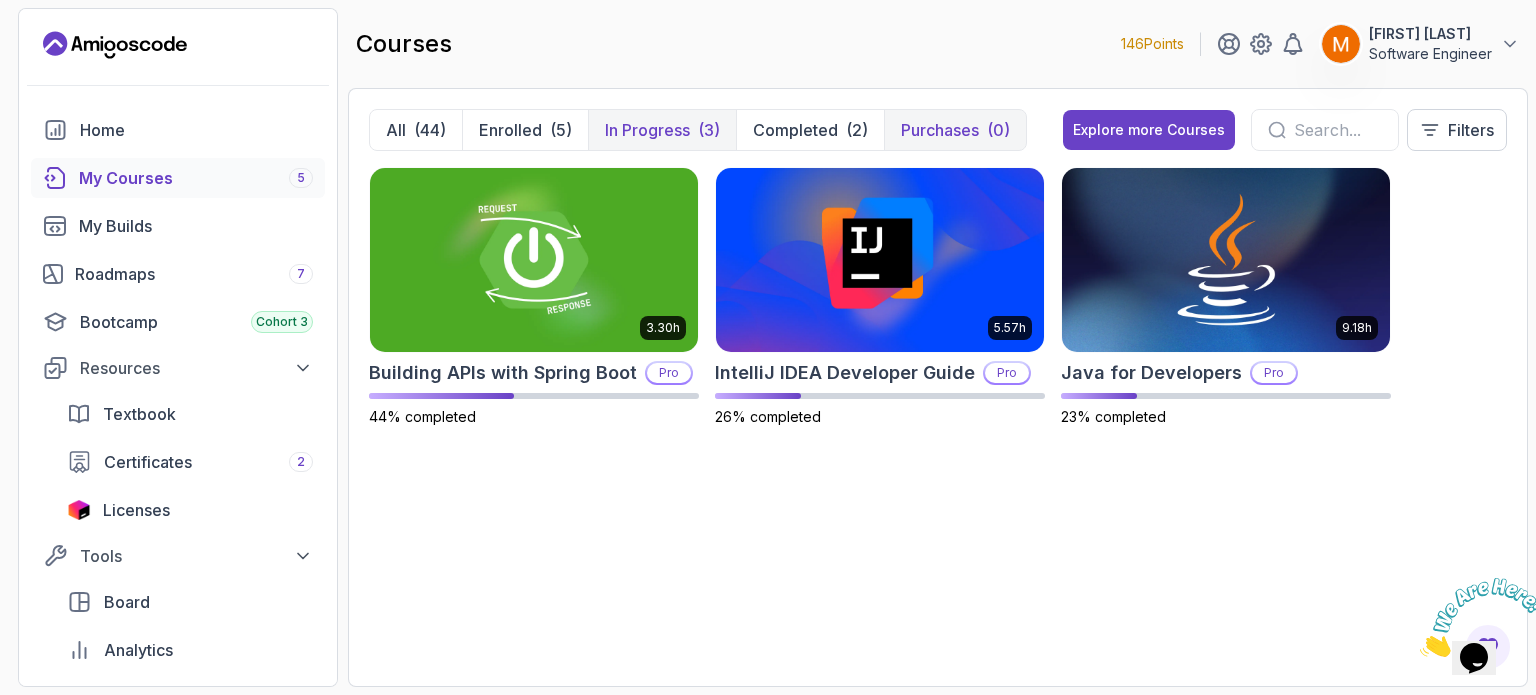 click on "Purchases" at bounding box center (940, 130) 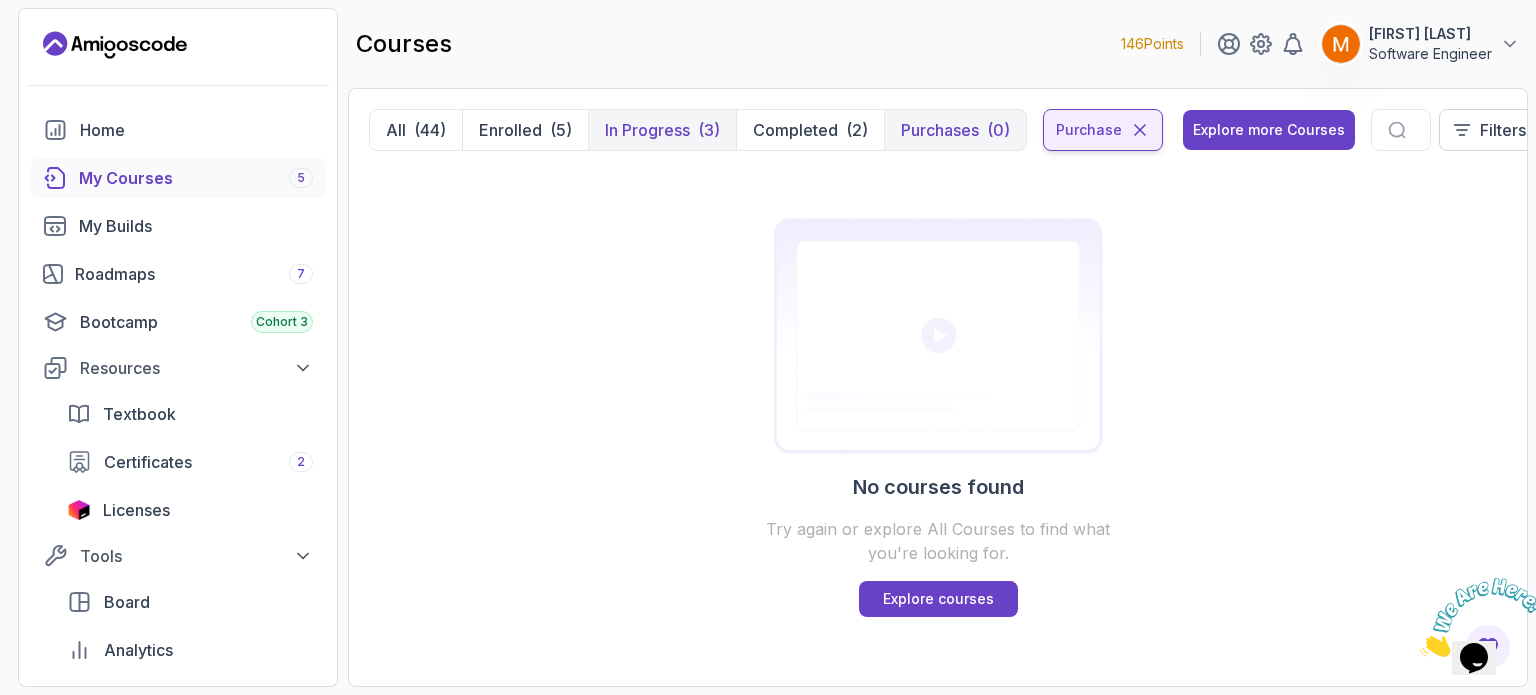 click 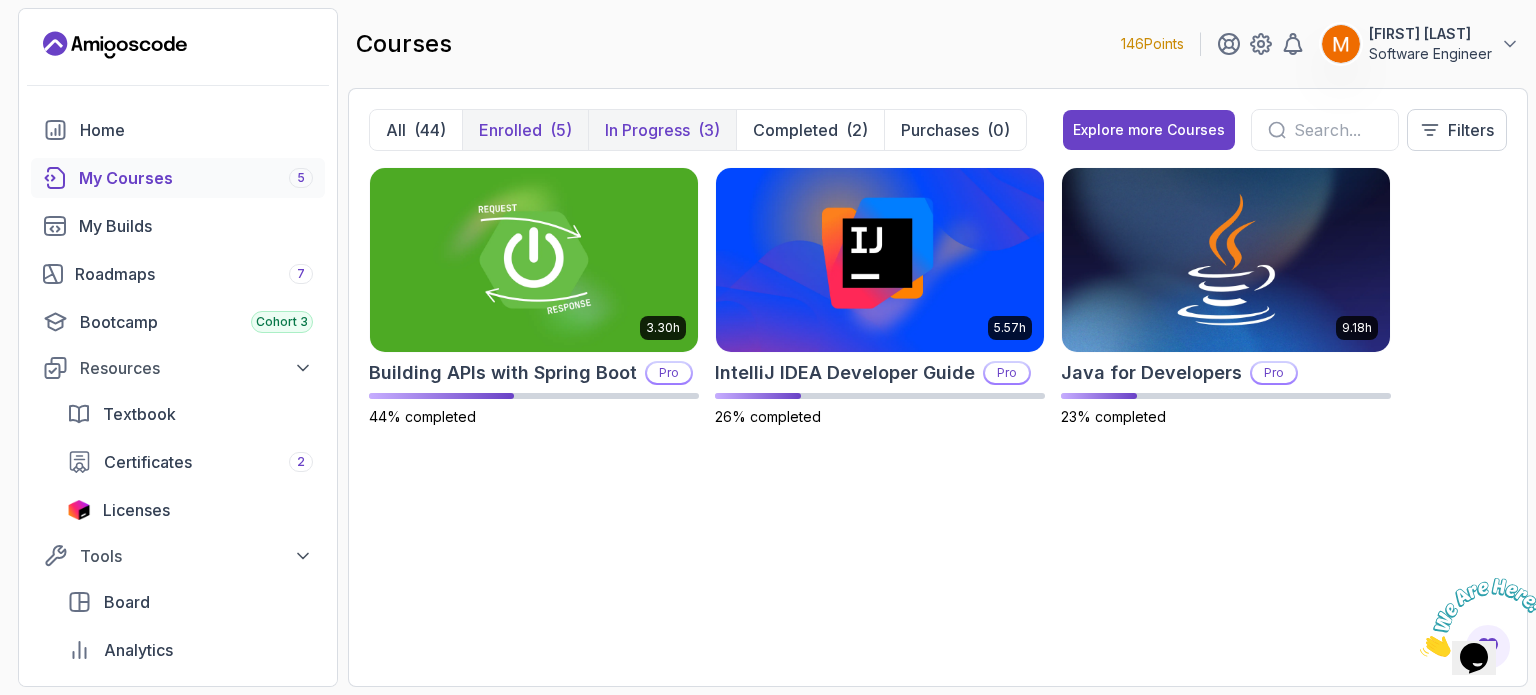 click on "(5)" at bounding box center [561, 130] 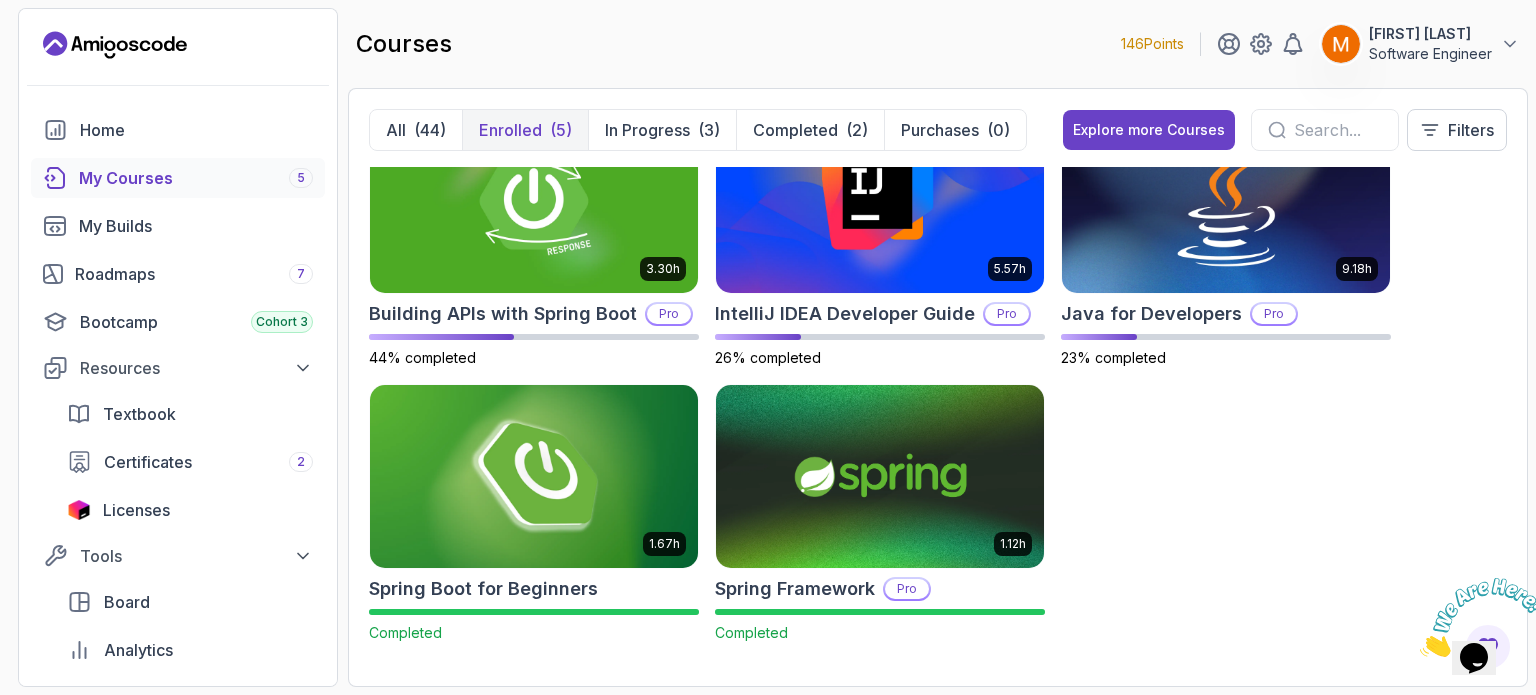 scroll, scrollTop: 0, scrollLeft: 0, axis: both 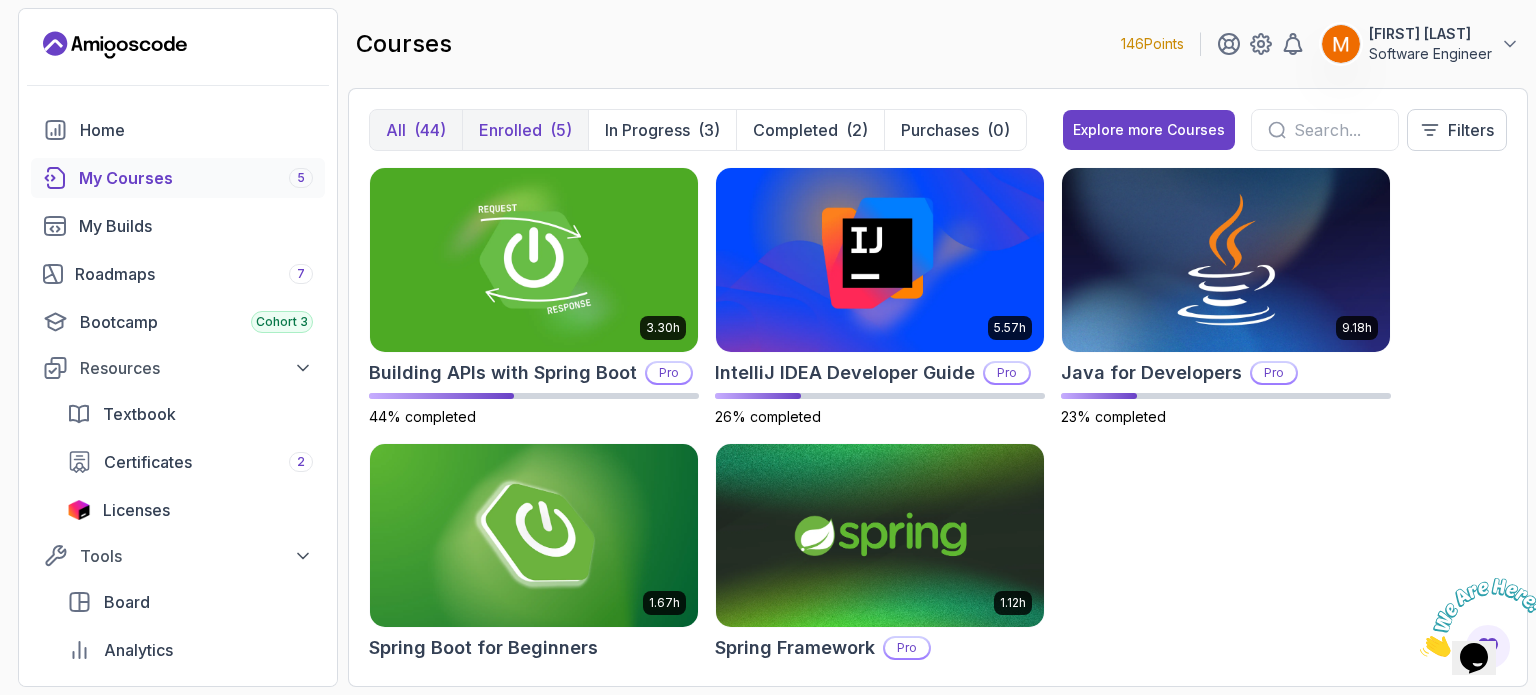 click on "All (44)" at bounding box center [416, 130] 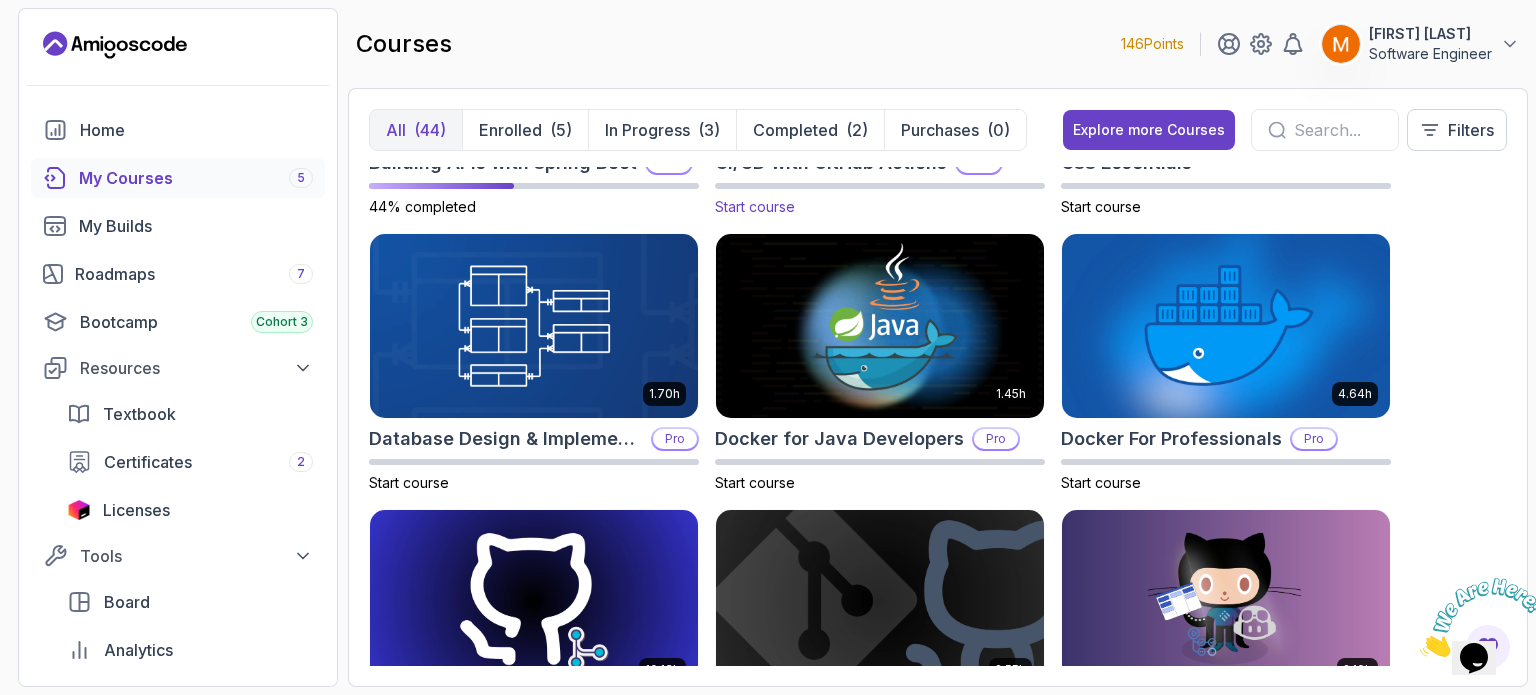 scroll, scrollTop: 0, scrollLeft: 0, axis: both 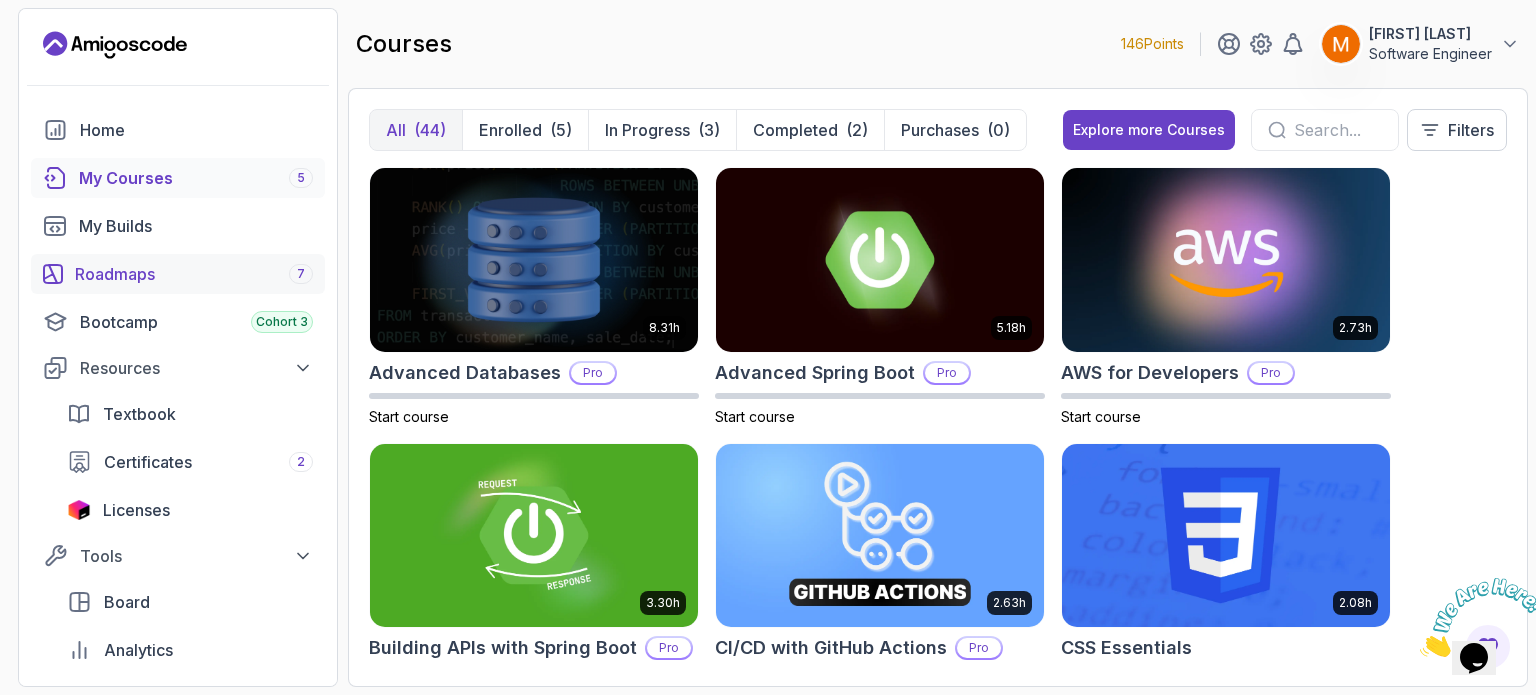 click on "Roadmaps 7" at bounding box center [194, 274] 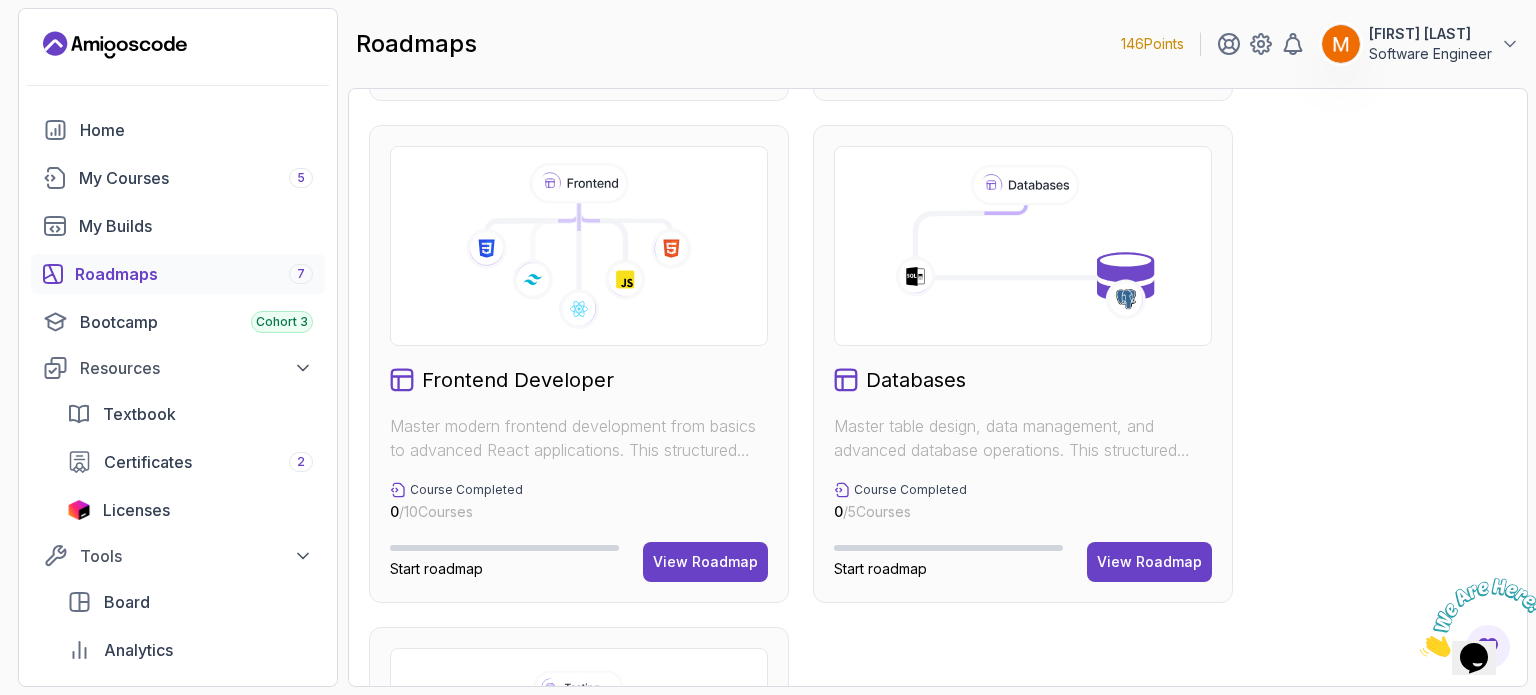scroll, scrollTop: 991, scrollLeft: 0, axis: vertical 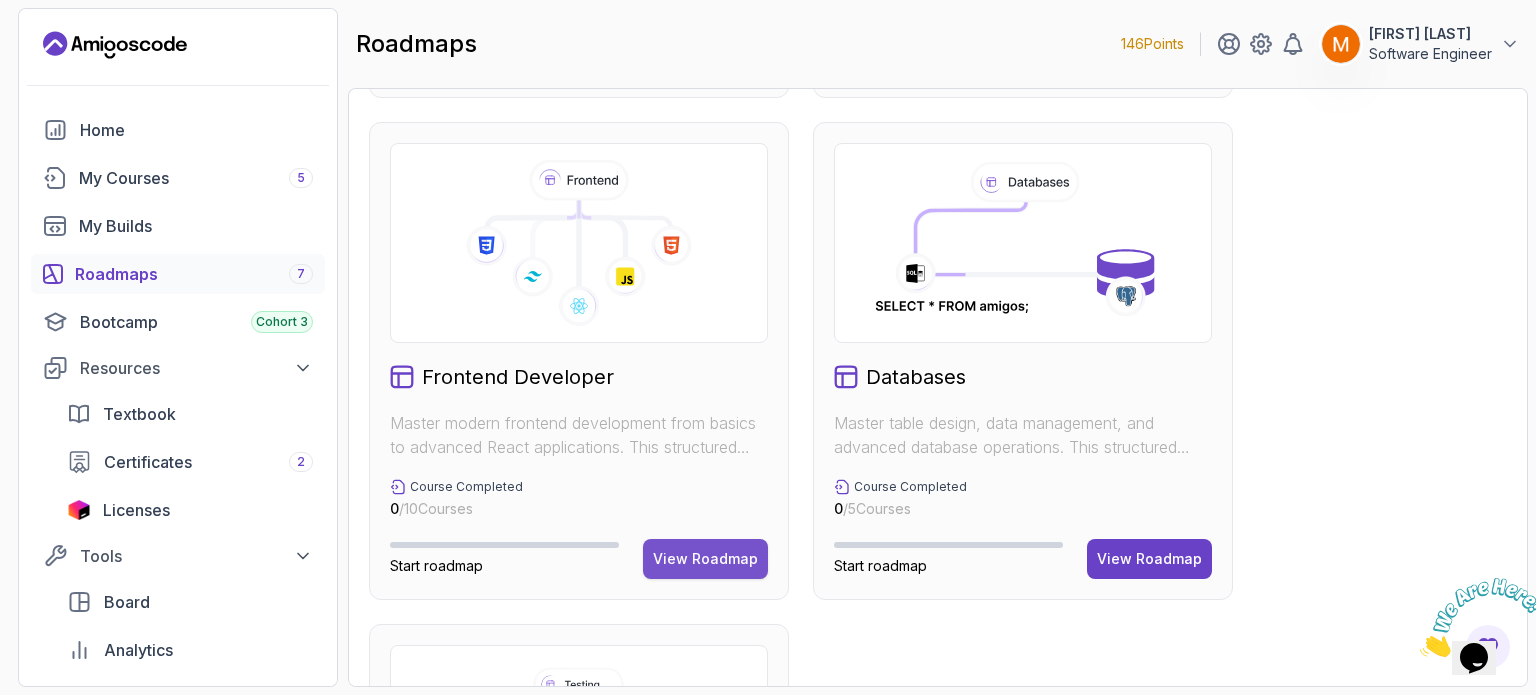 click on "View Roadmap" at bounding box center (705, 559) 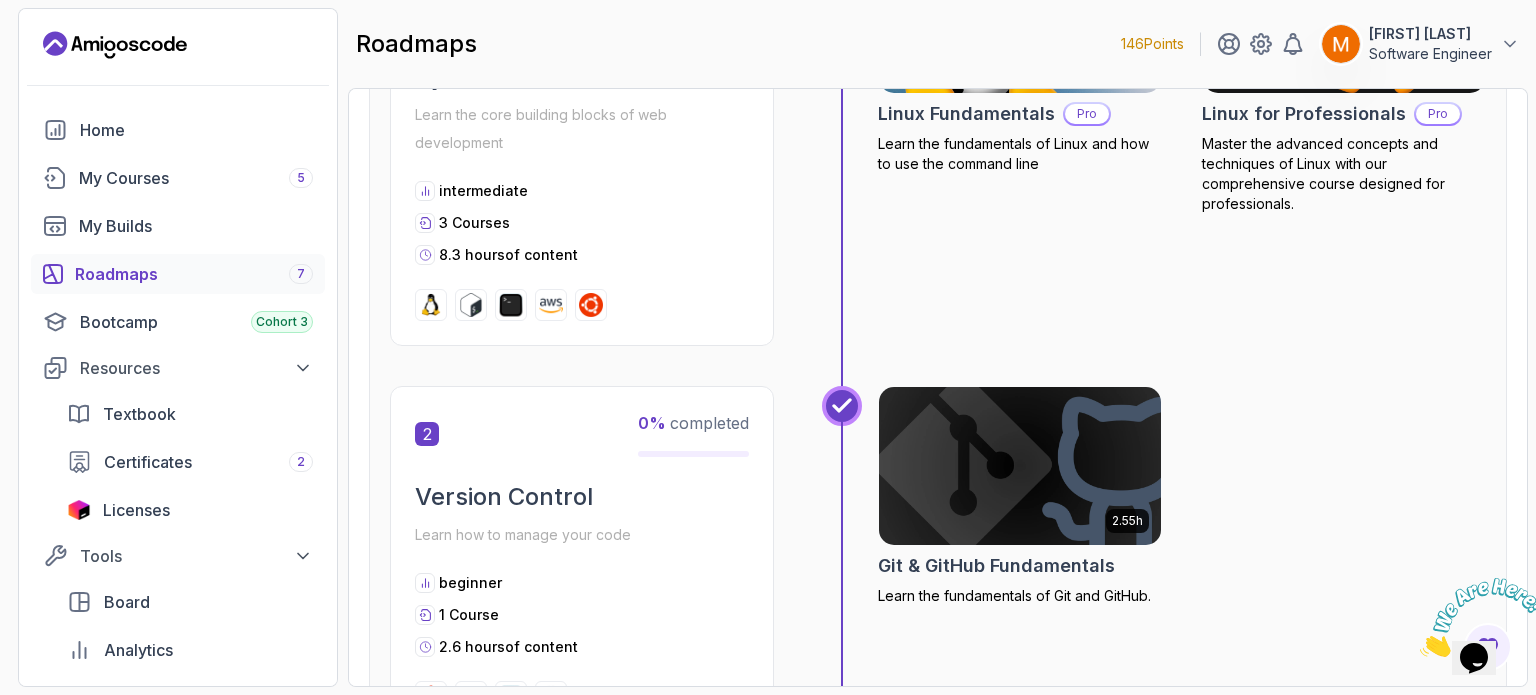 scroll, scrollTop: 554, scrollLeft: 0, axis: vertical 